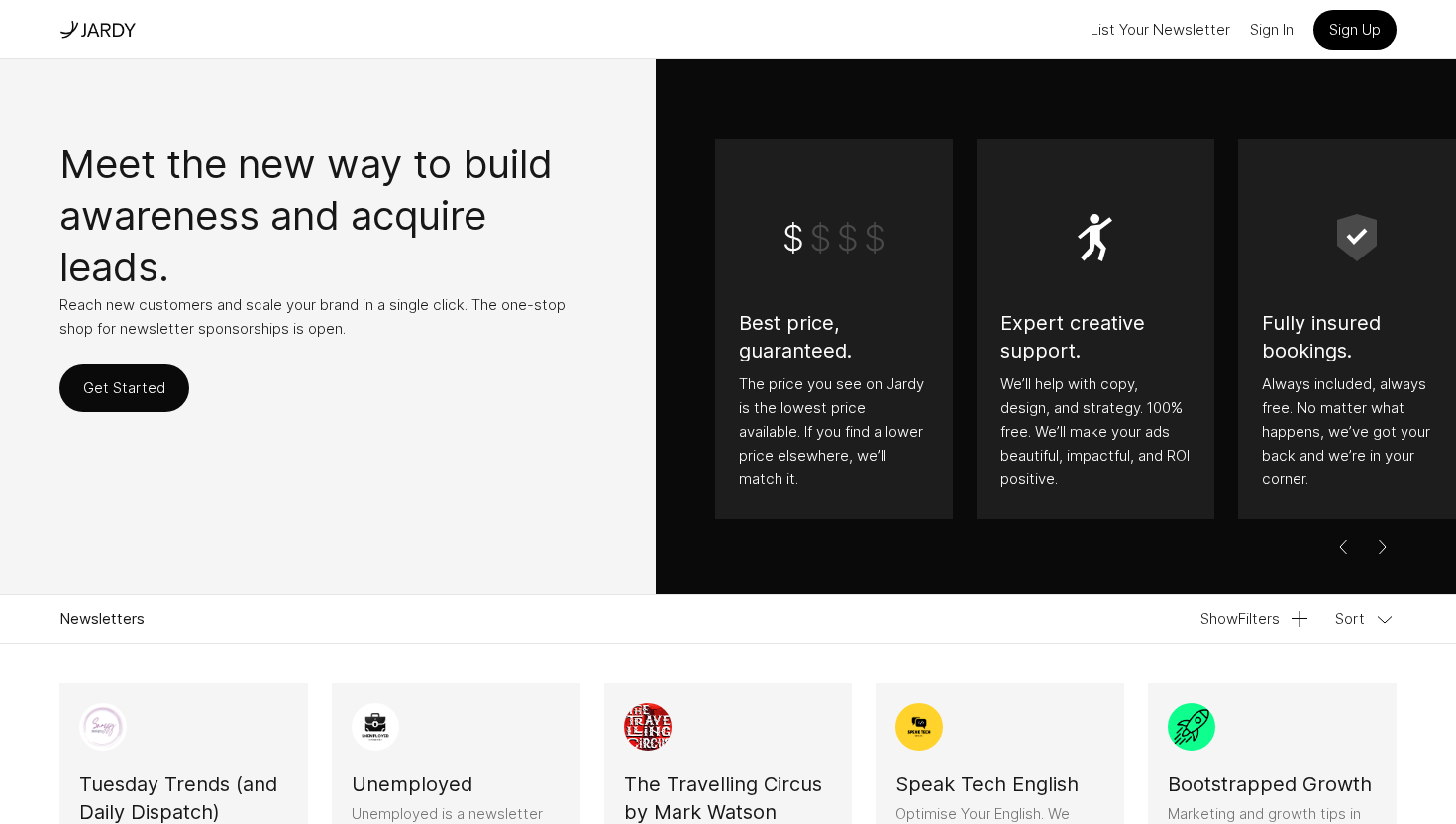 scroll, scrollTop: 0, scrollLeft: 0, axis: both 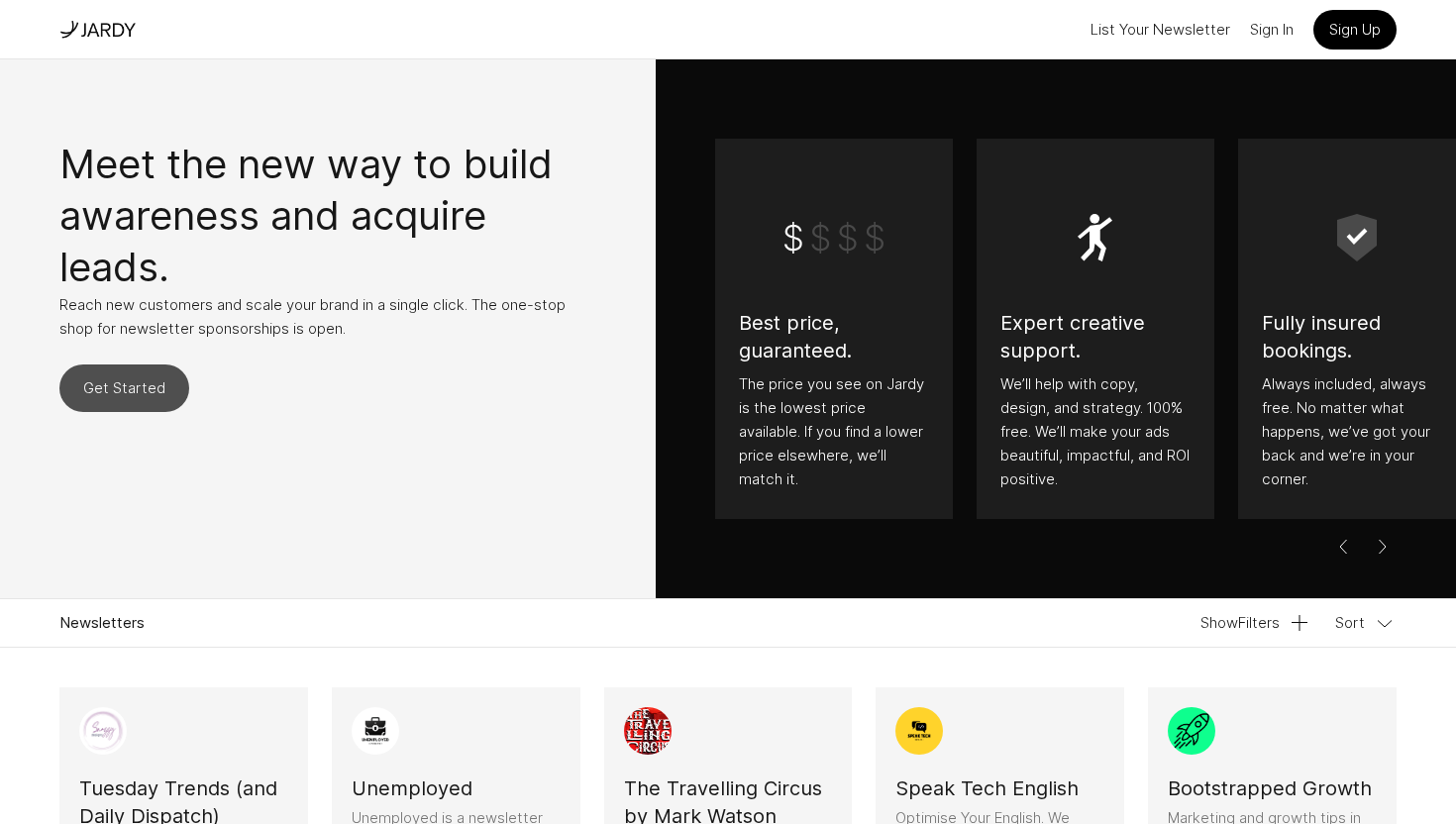click on "Get Started" at bounding box center (124, 388) 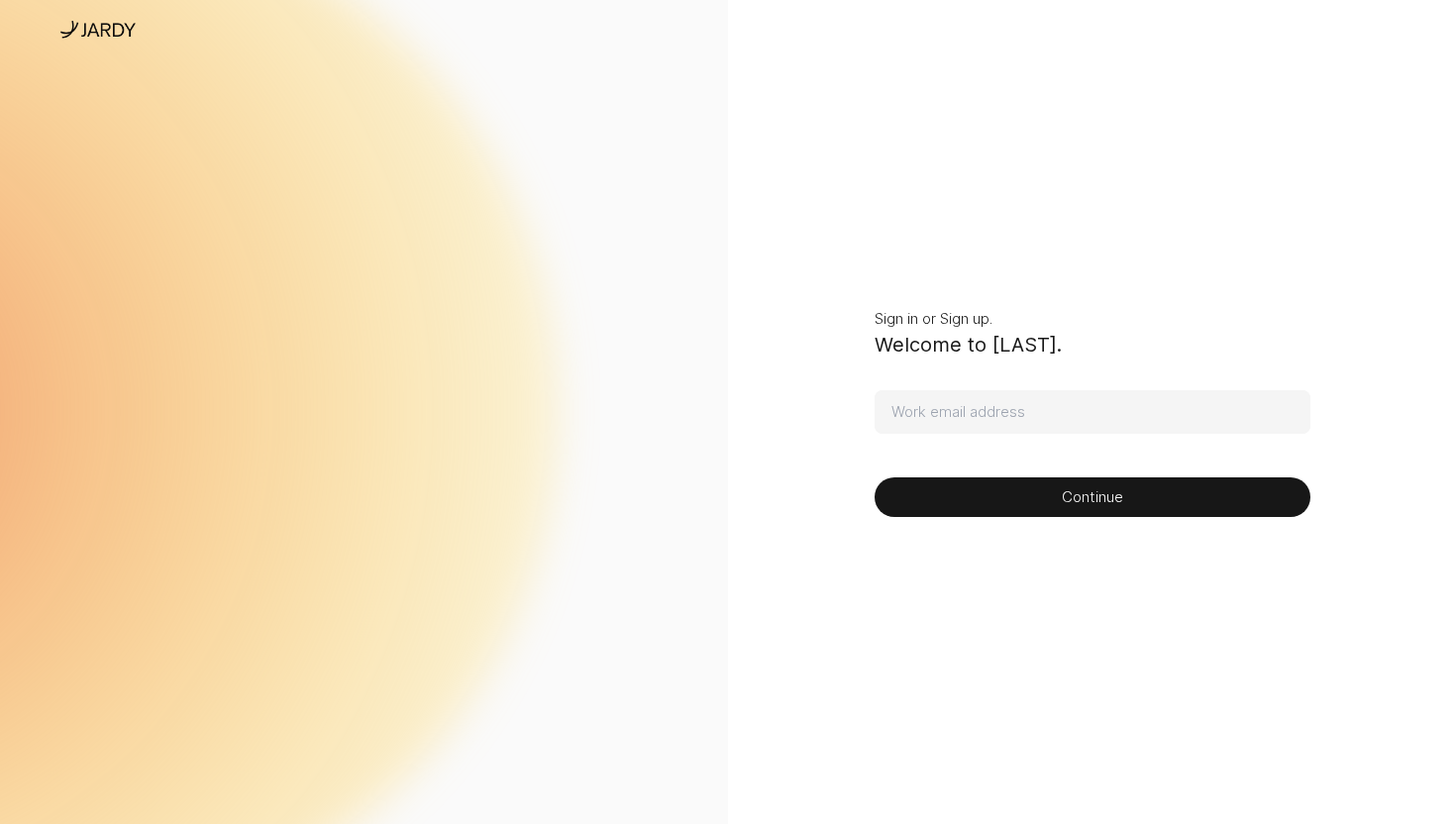 click at bounding box center (1092, 412) 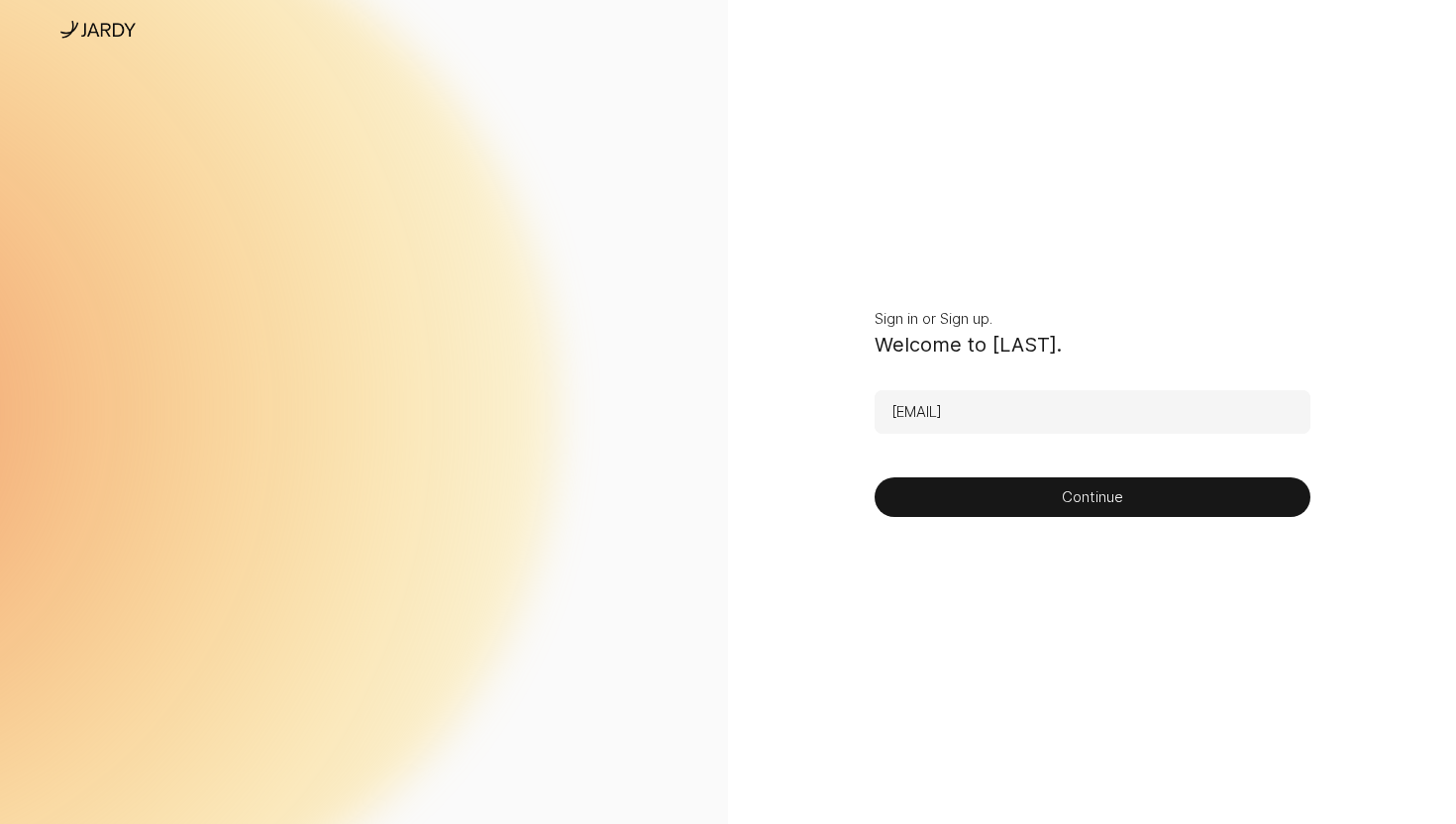 type on "[EMAIL]" 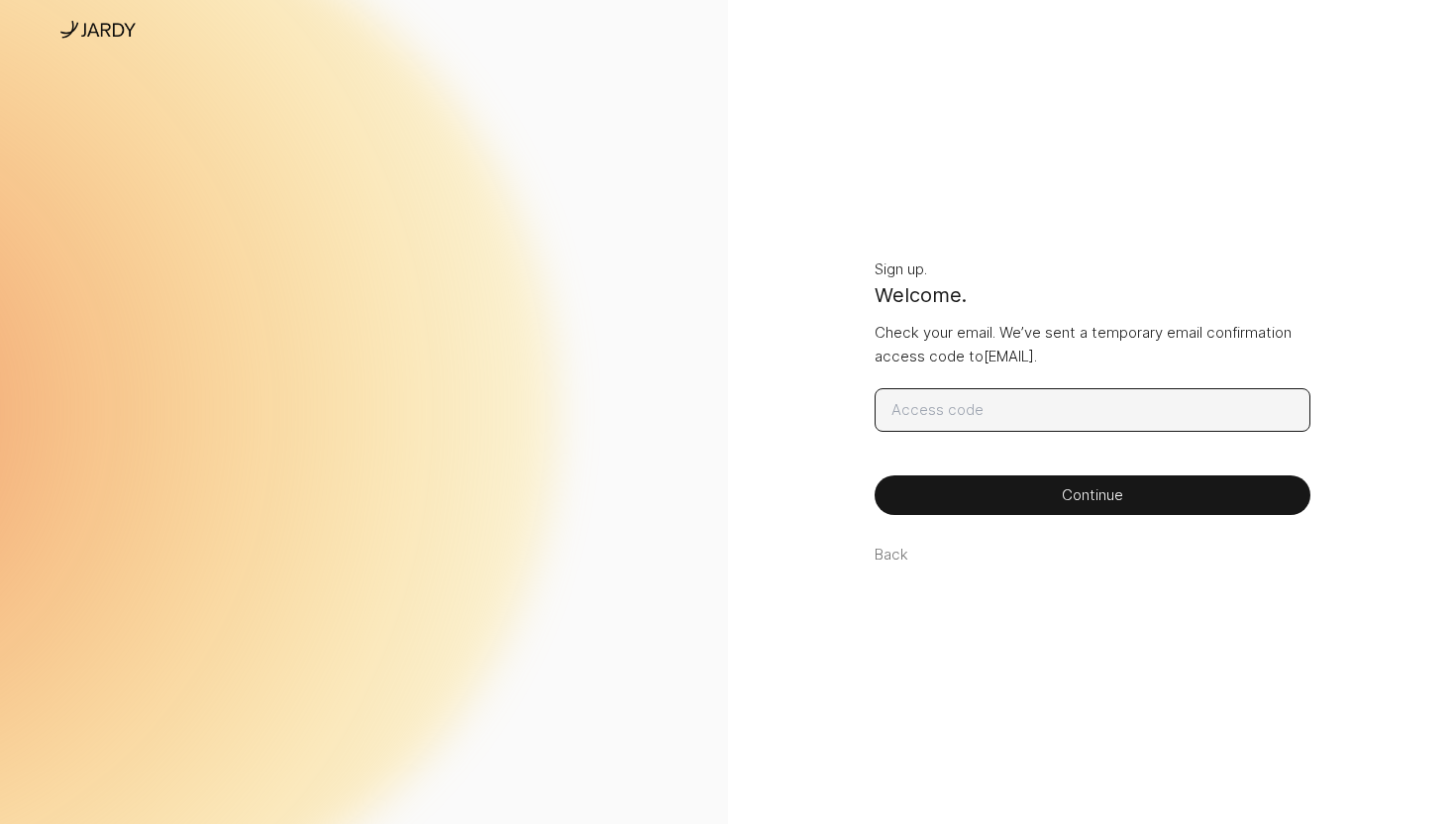 click at bounding box center (1092, 410) 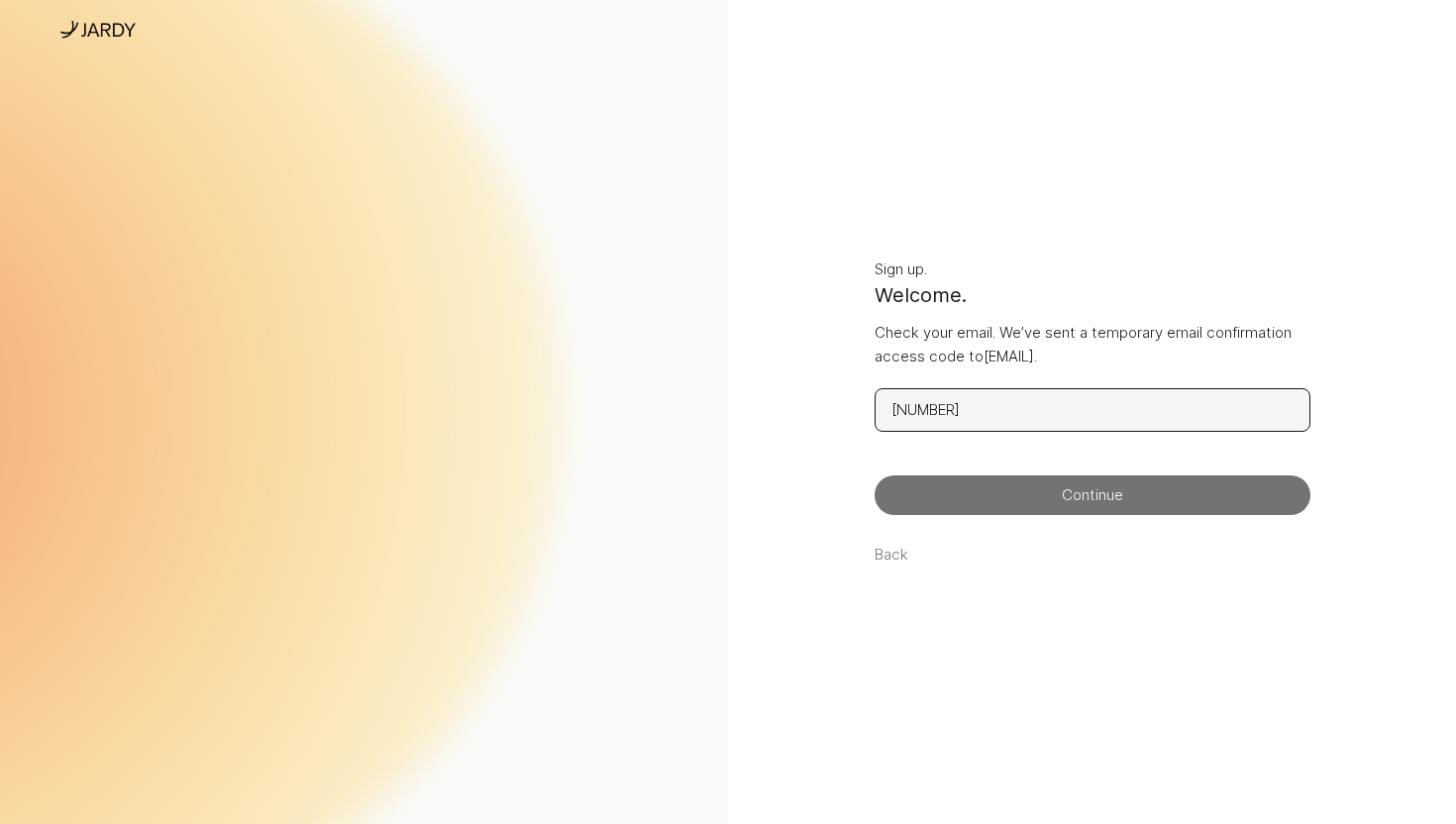 type on "[NUMBER]" 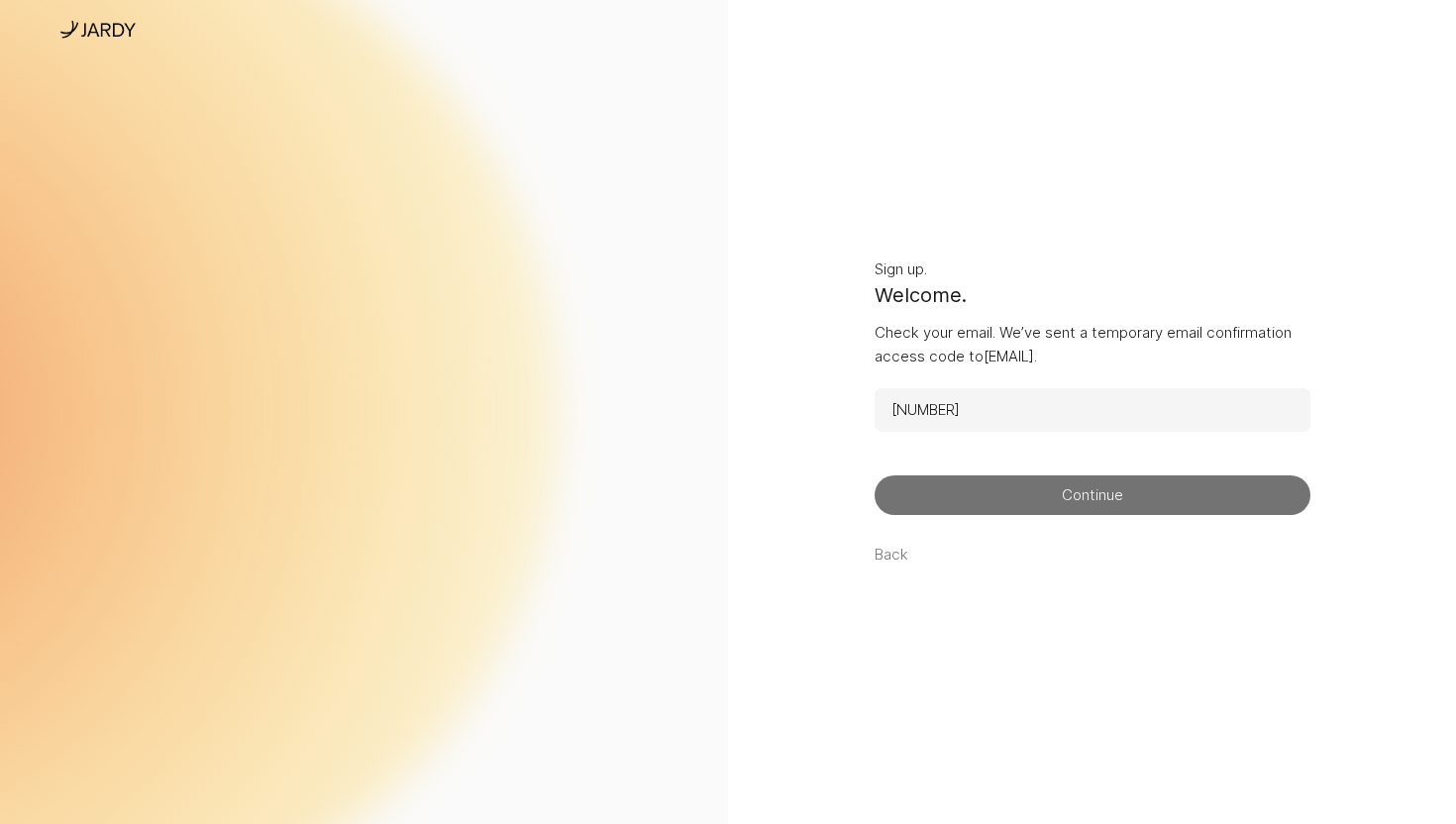 click on "Continue" at bounding box center [1092, 495] 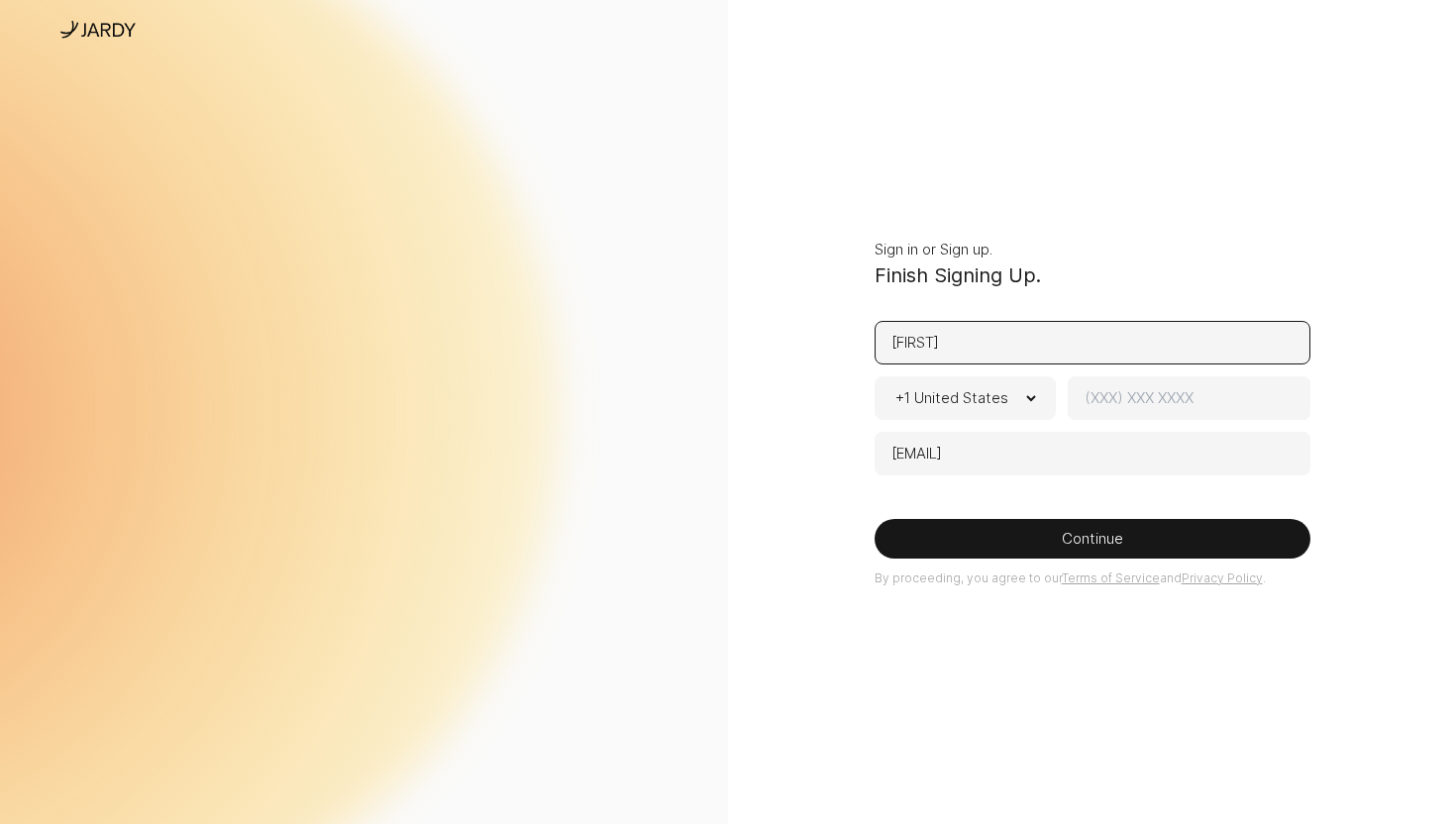 click on "[FIRST]" at bounding box center (1092, 343) 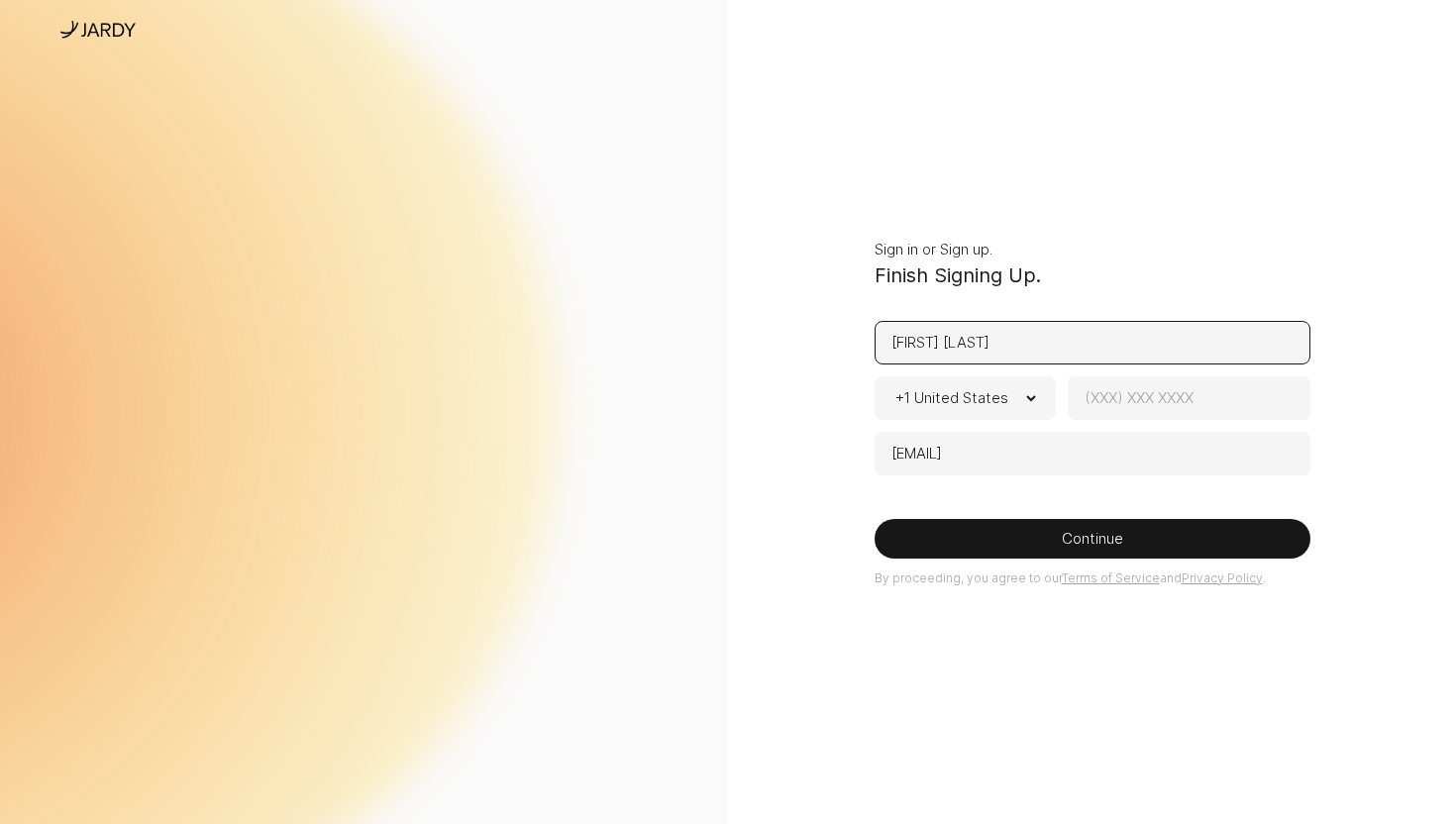 type on "[FIRST] [LAST]" 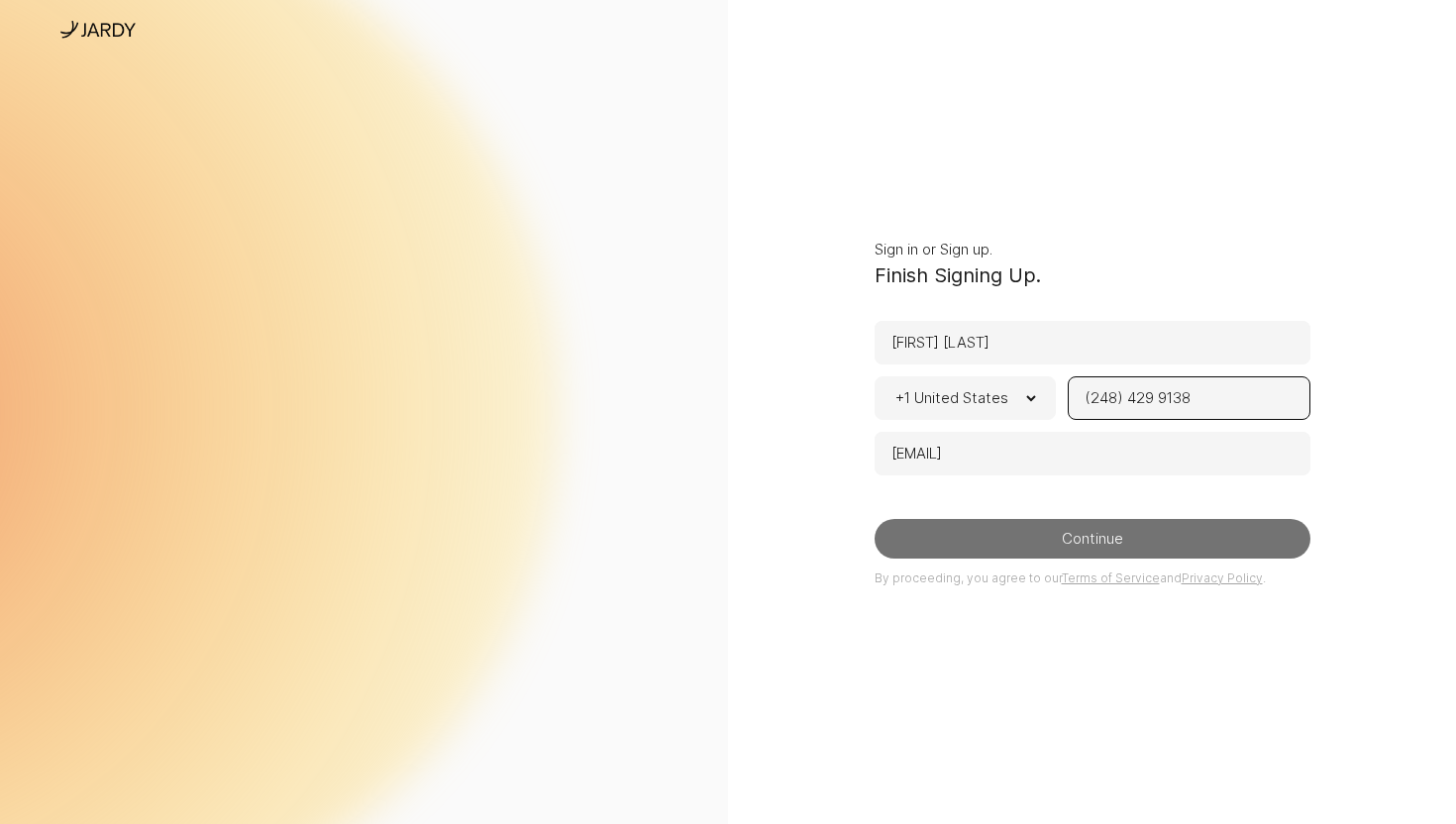 type on "(248) 429 9138" 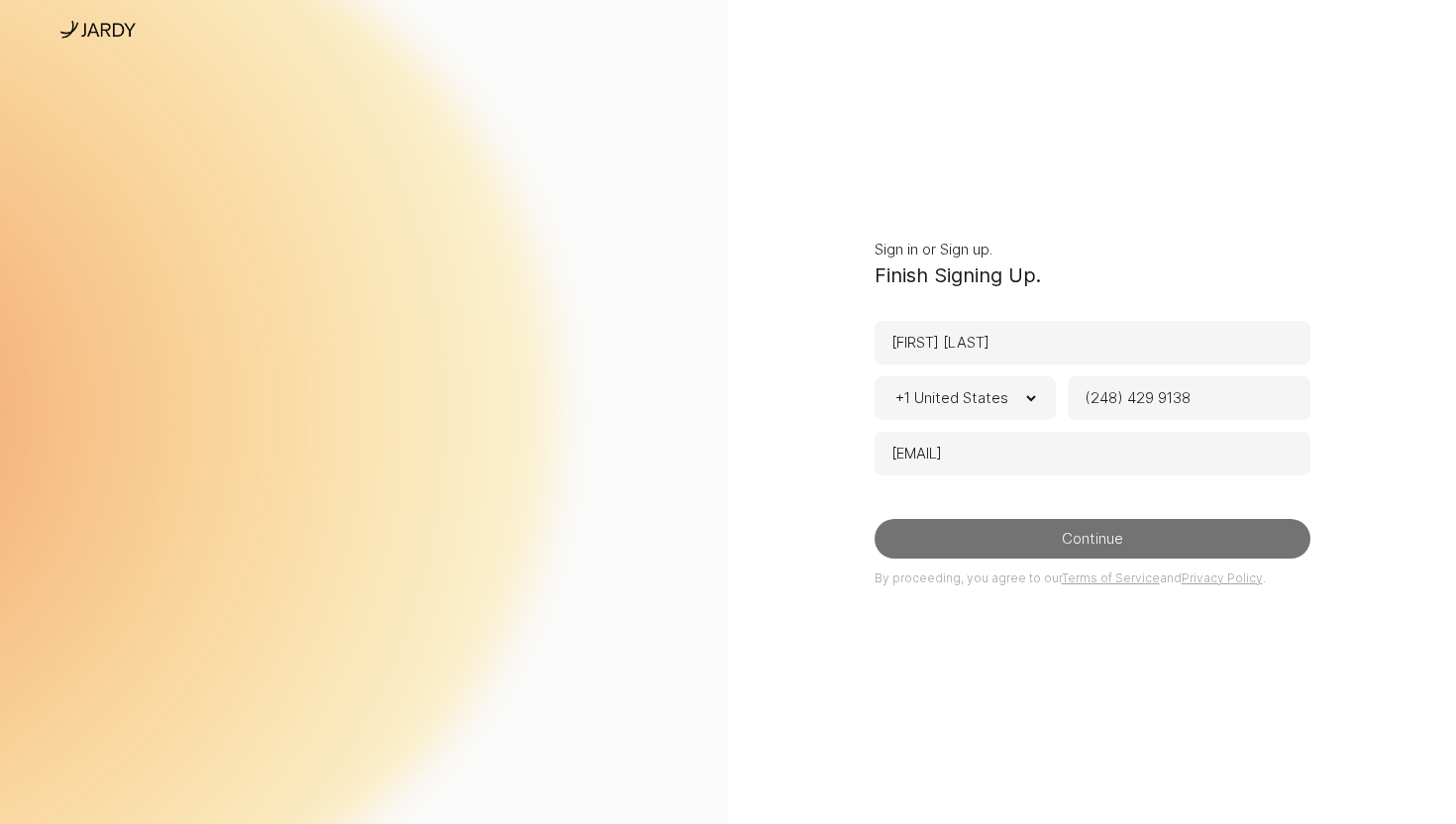 click on "Continue" at bounding box center [1092, 539] 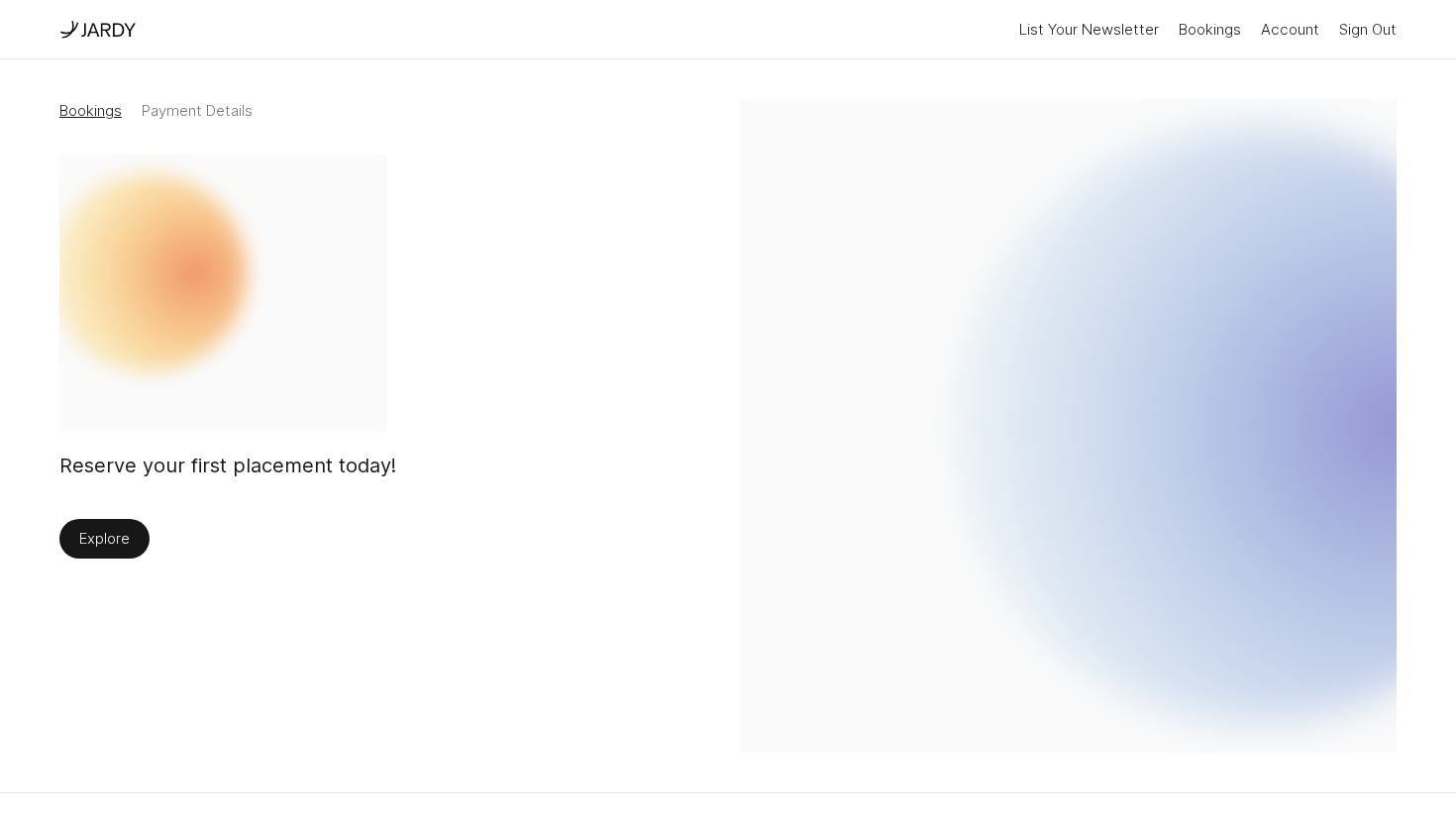 click on "Explore" at bounding box center (104, 539) 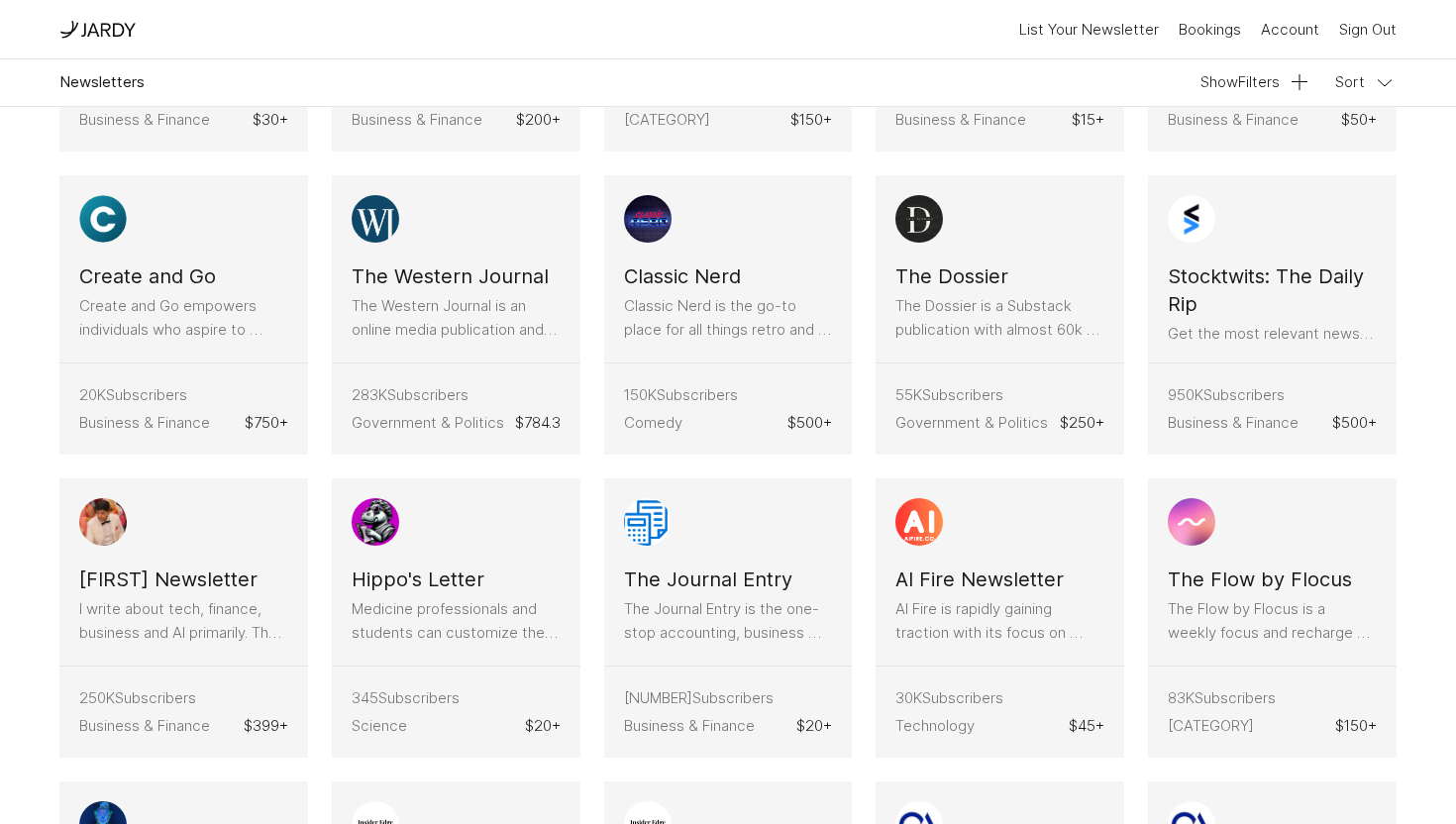 scroll, scrollTop: 320, scrollLeft: 0, axis: vertical 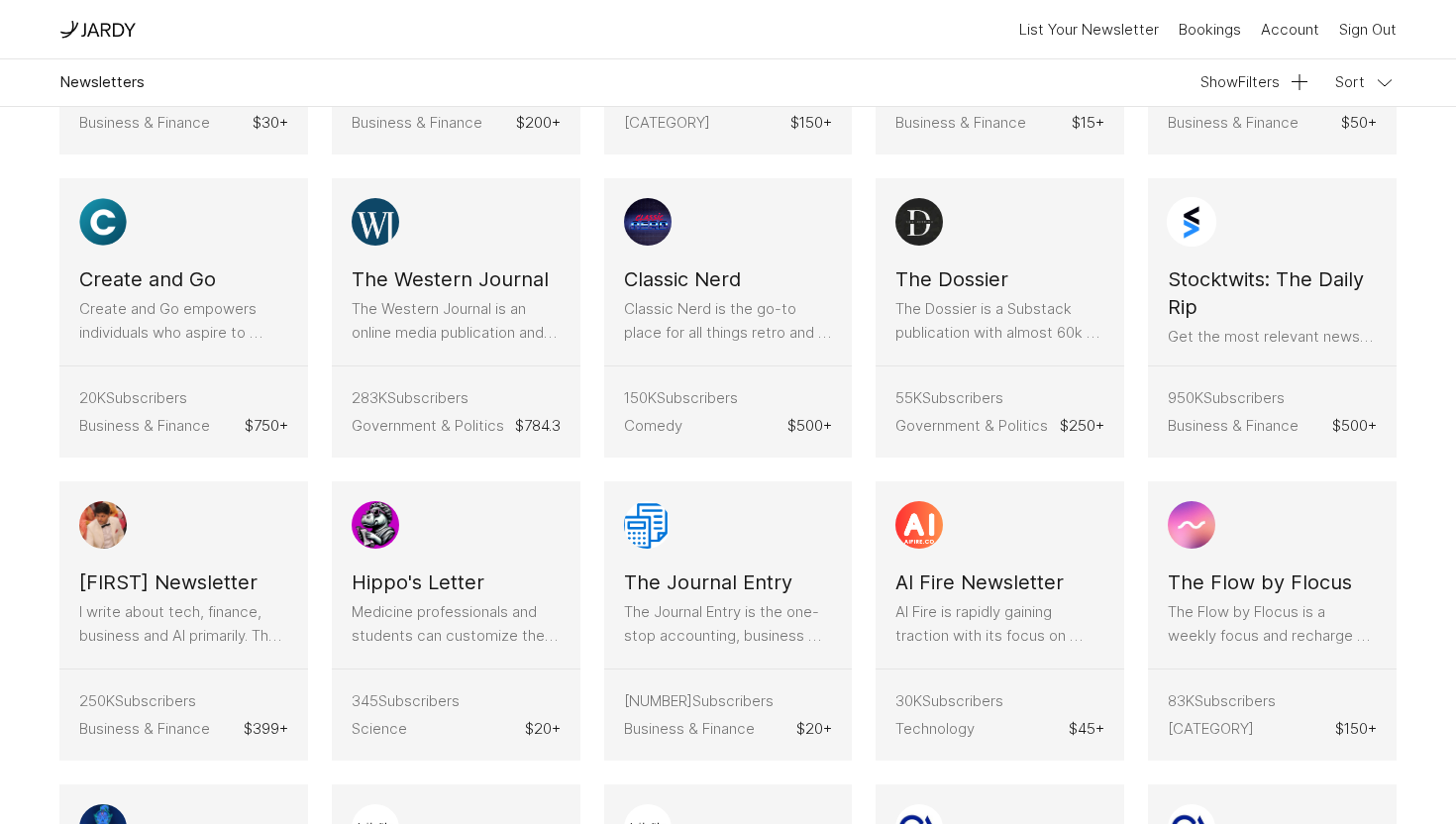 click on "Stocktwits: The Daily Rip" at bounding box center [1272, 293] 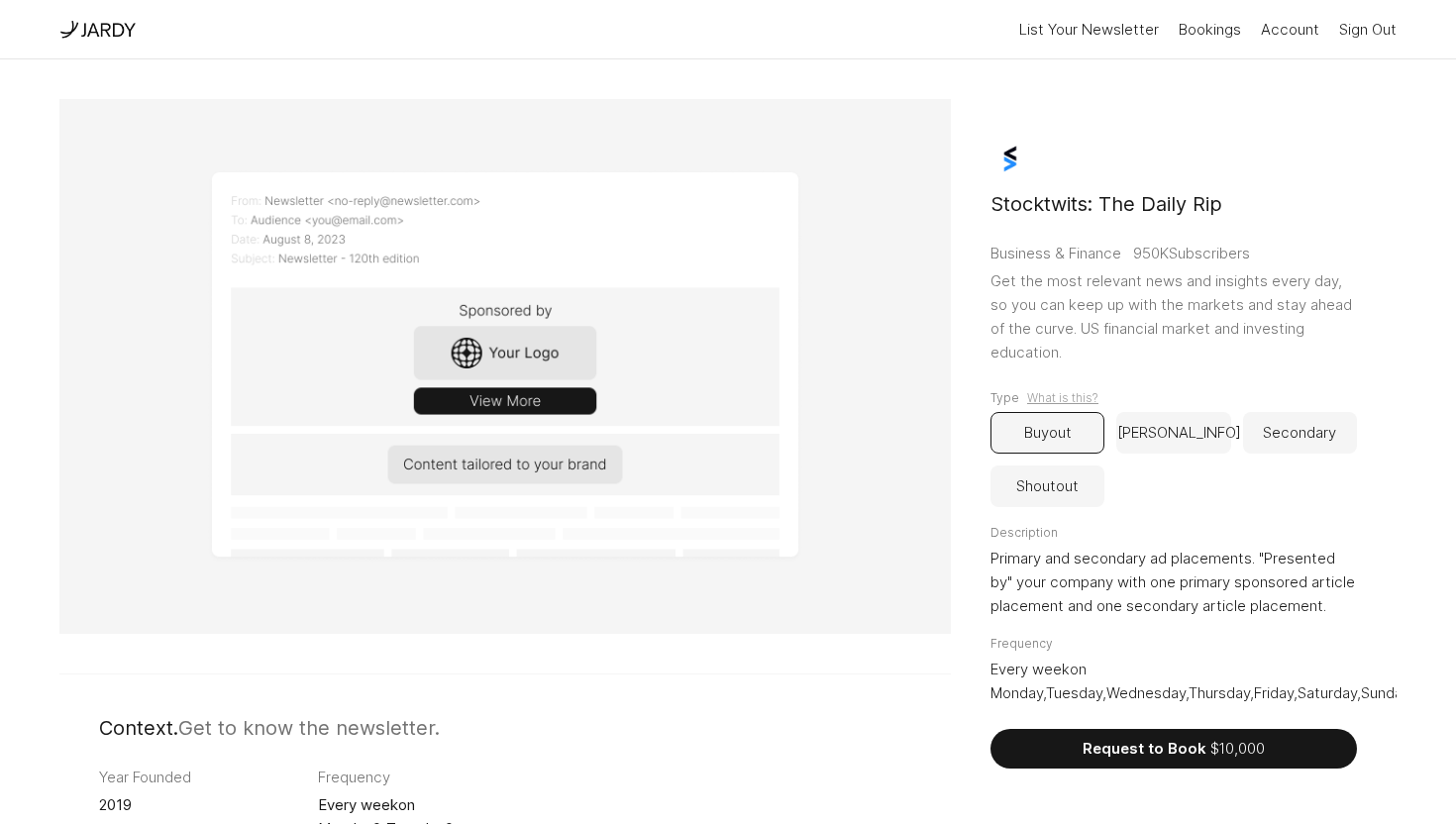 click on "What is this?" at bounding box center [1063, 398] 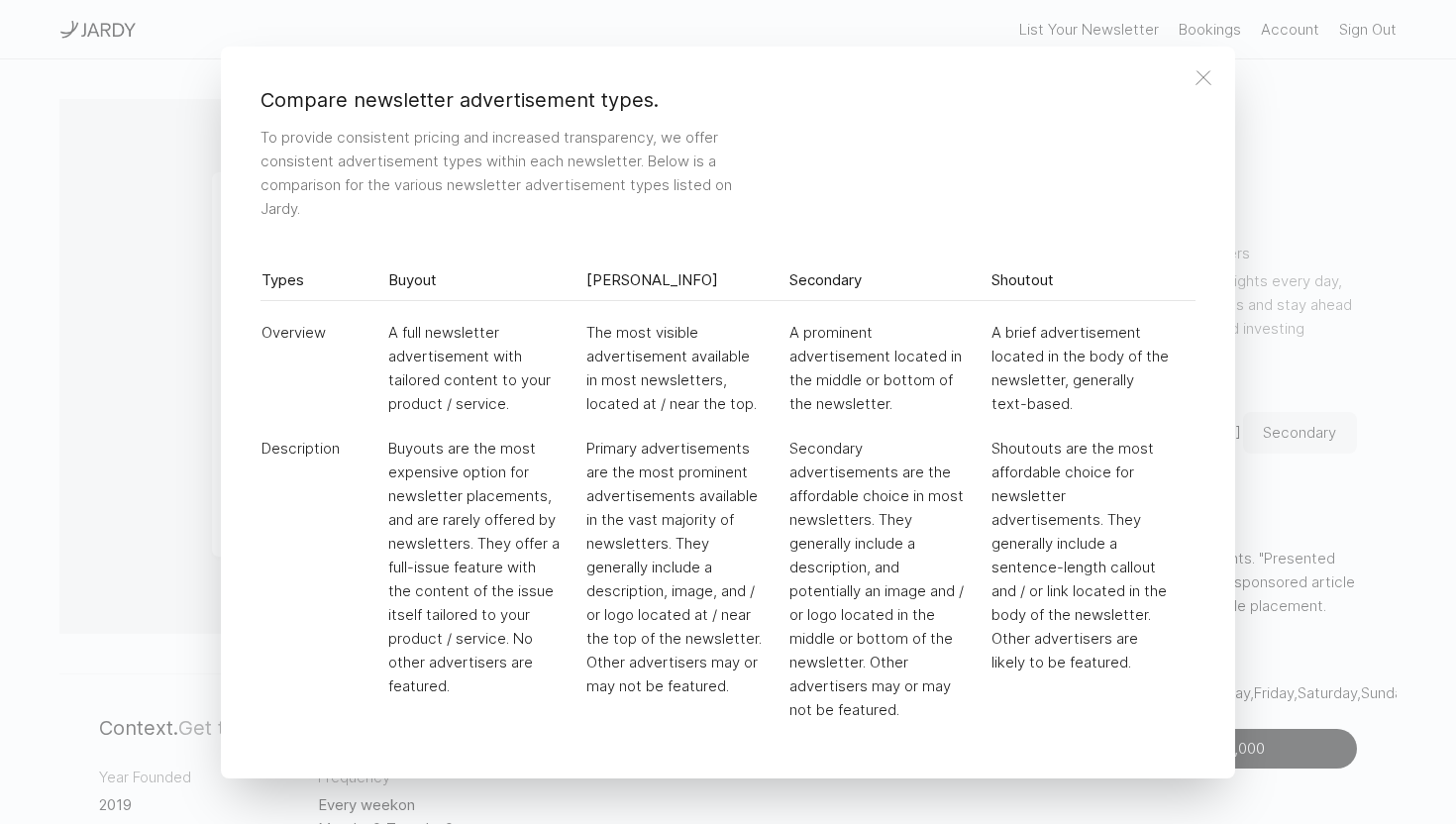 click on "Compare newsletter advertisement types.   To provide consistent pricing and increased transparency,
we offer consistent advertisement types within each
newsletter. Below is a comparison for the various newsletter
advertisement types listed on Jardy.   Types   Buyout   Primary   Secondary   Shoutout   Overview   A full newsletter advertisement with tailored content to your product / service.   The most visible advertisement available in most newsletters, located at / near the top.   A prominent advertisement located in the middle or bottom  of the newsletter.   A brief advertisement located in the body of the newsletter, generally text-based.   Description   Buyouts are the most expensive option for newsletter placements, and are rarely offered by newsletters. They offer a full-issue feature with the content of the issue itself tailored to your product / service. No other advertisers are featured." 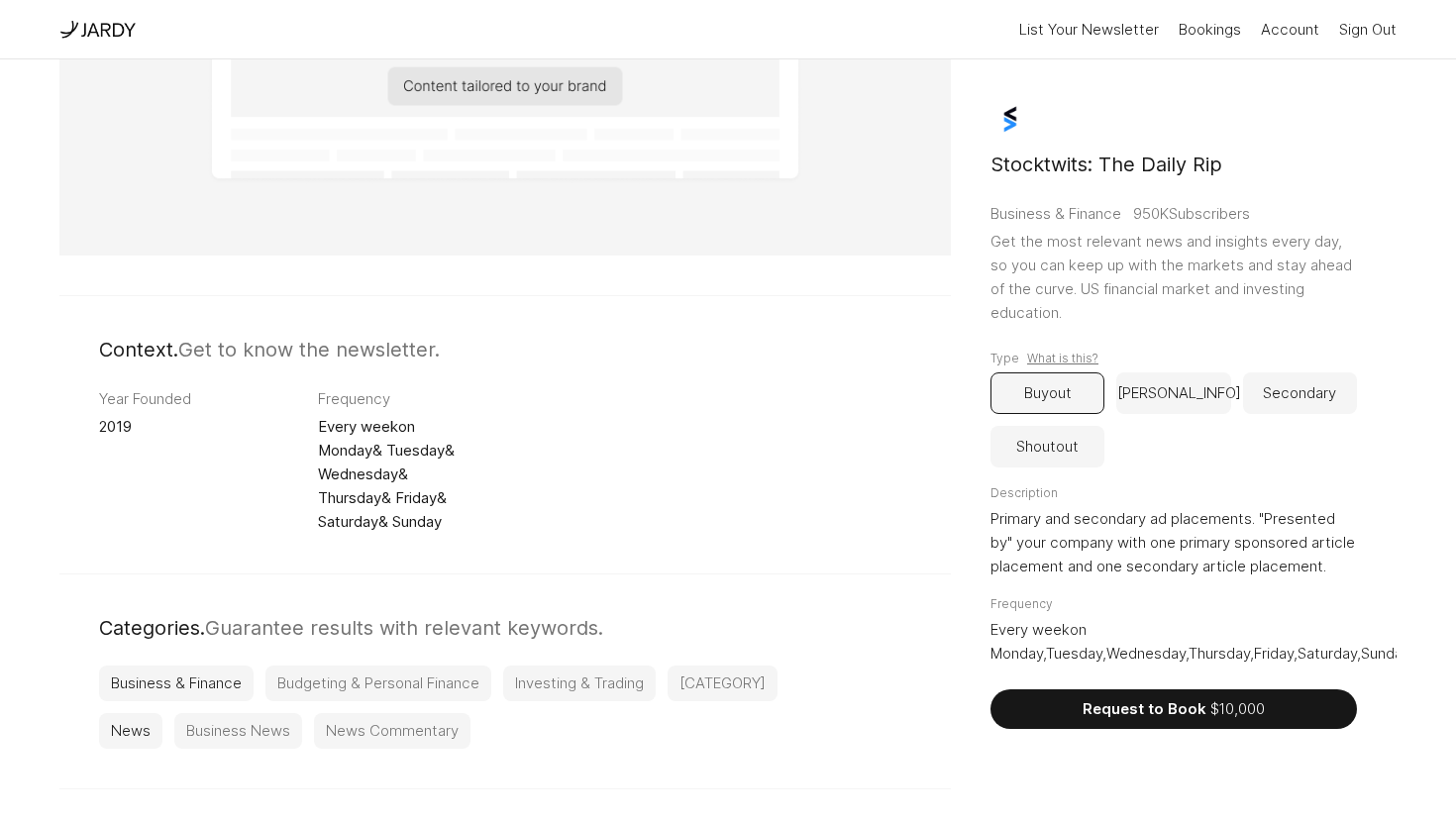 scroll, scrollTop: 0, scrollLeft: 0, axis: both 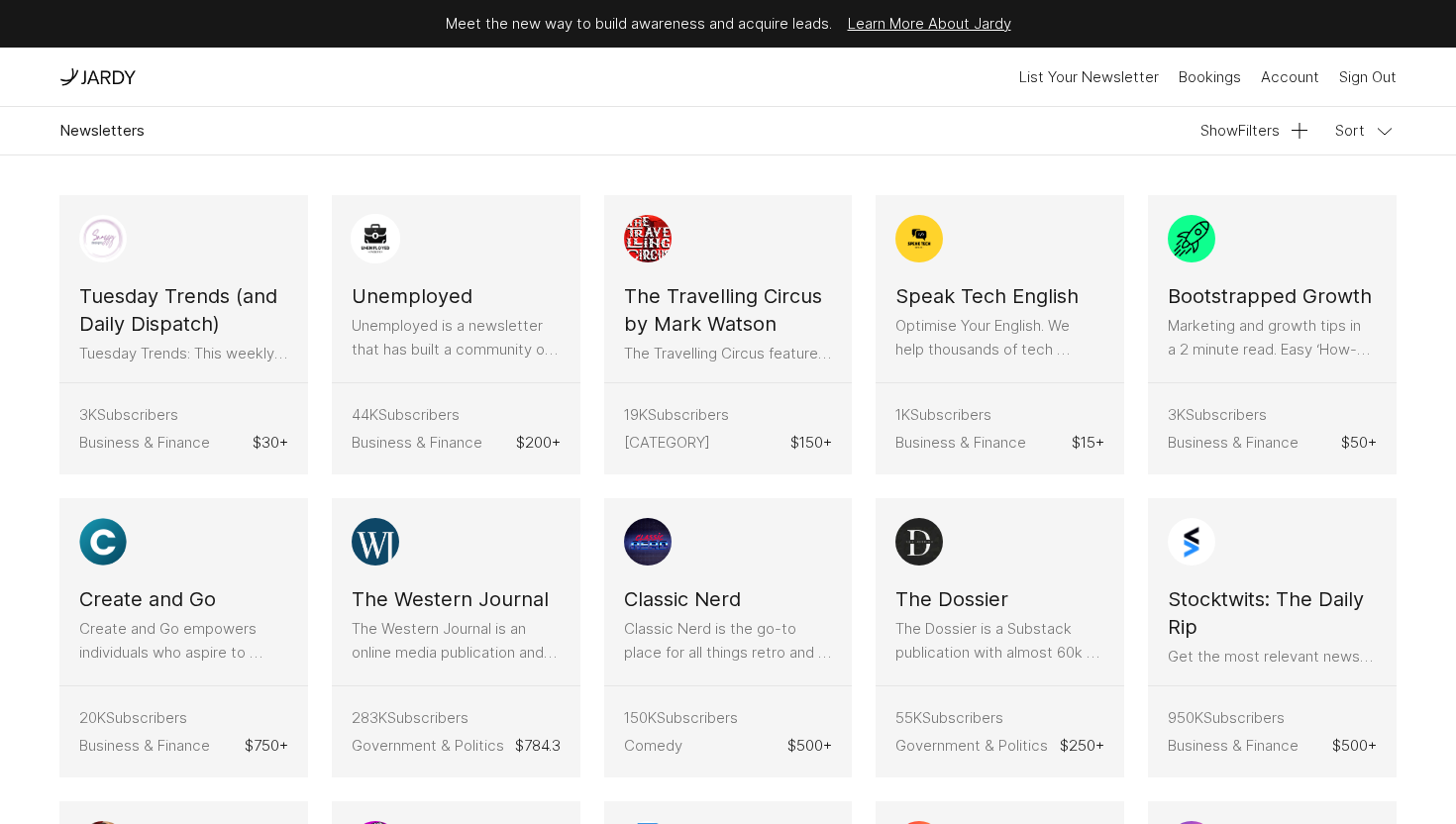 click on "Unemployed" at bounding box center [412, 296] 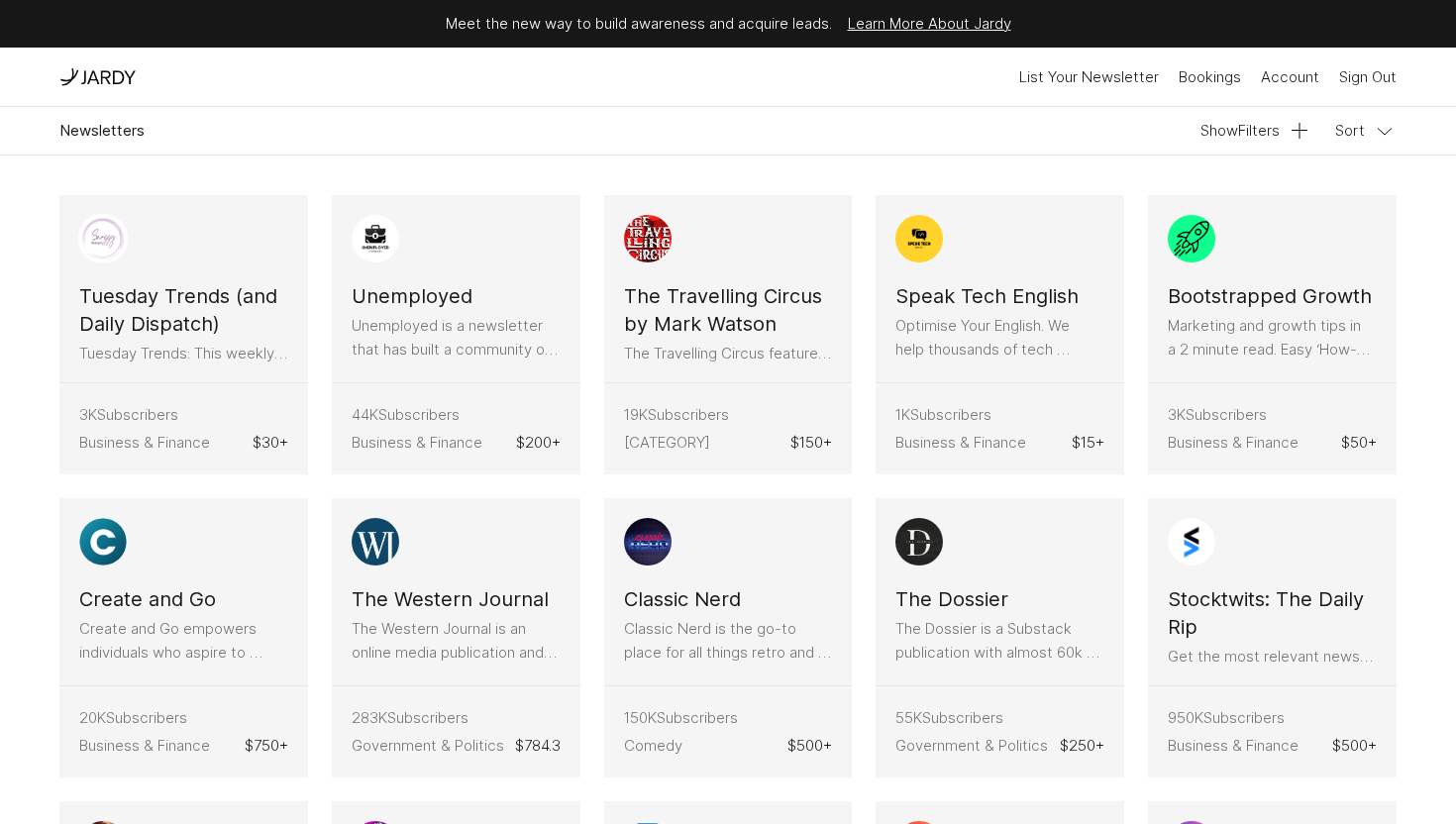 click on "Tuesday Trends (and Daily Dispatch)" at bounding box center (183, 310) 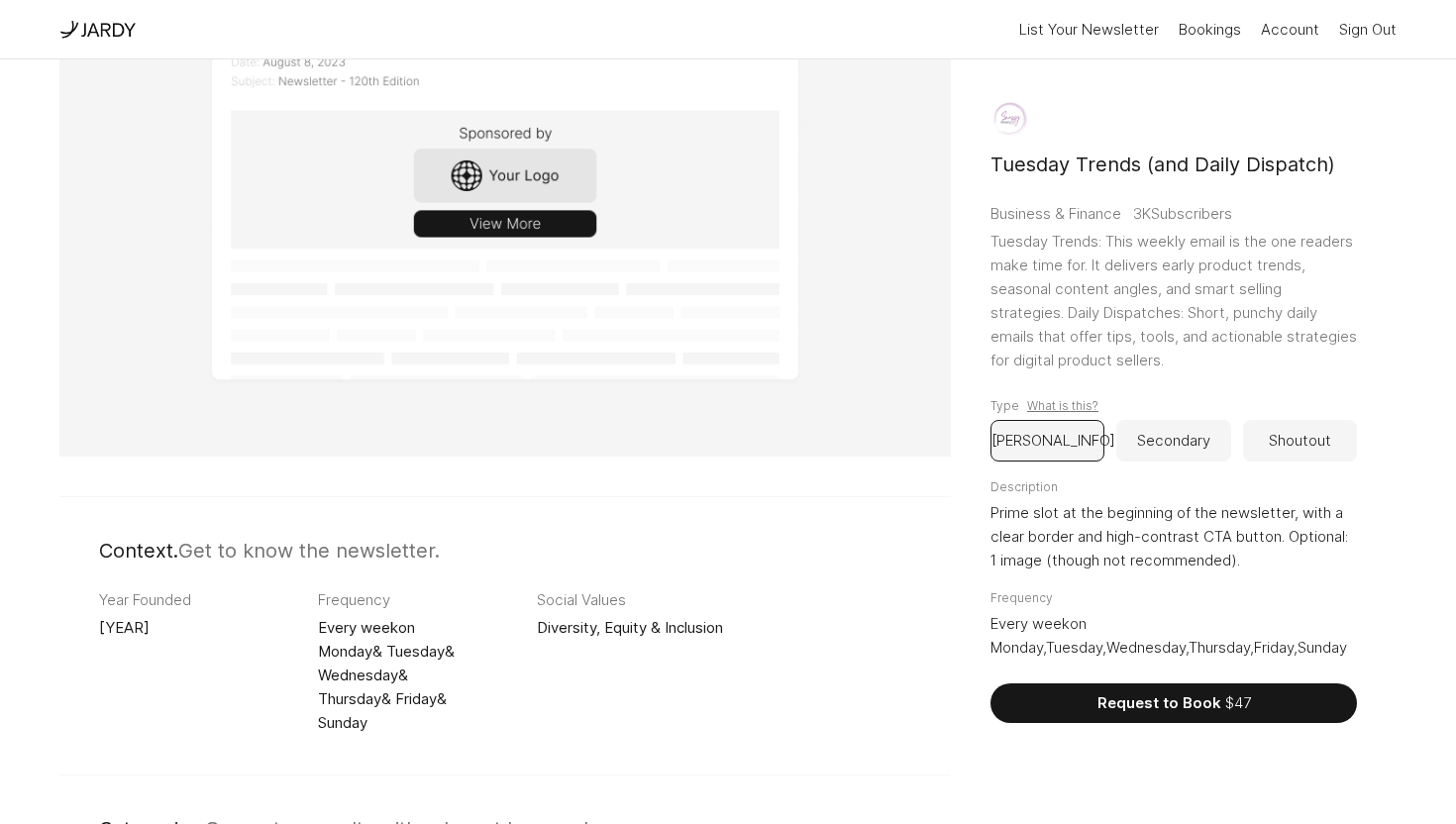 scroll, scrollTop: 181, scrollLeft: 0, axis: vertical 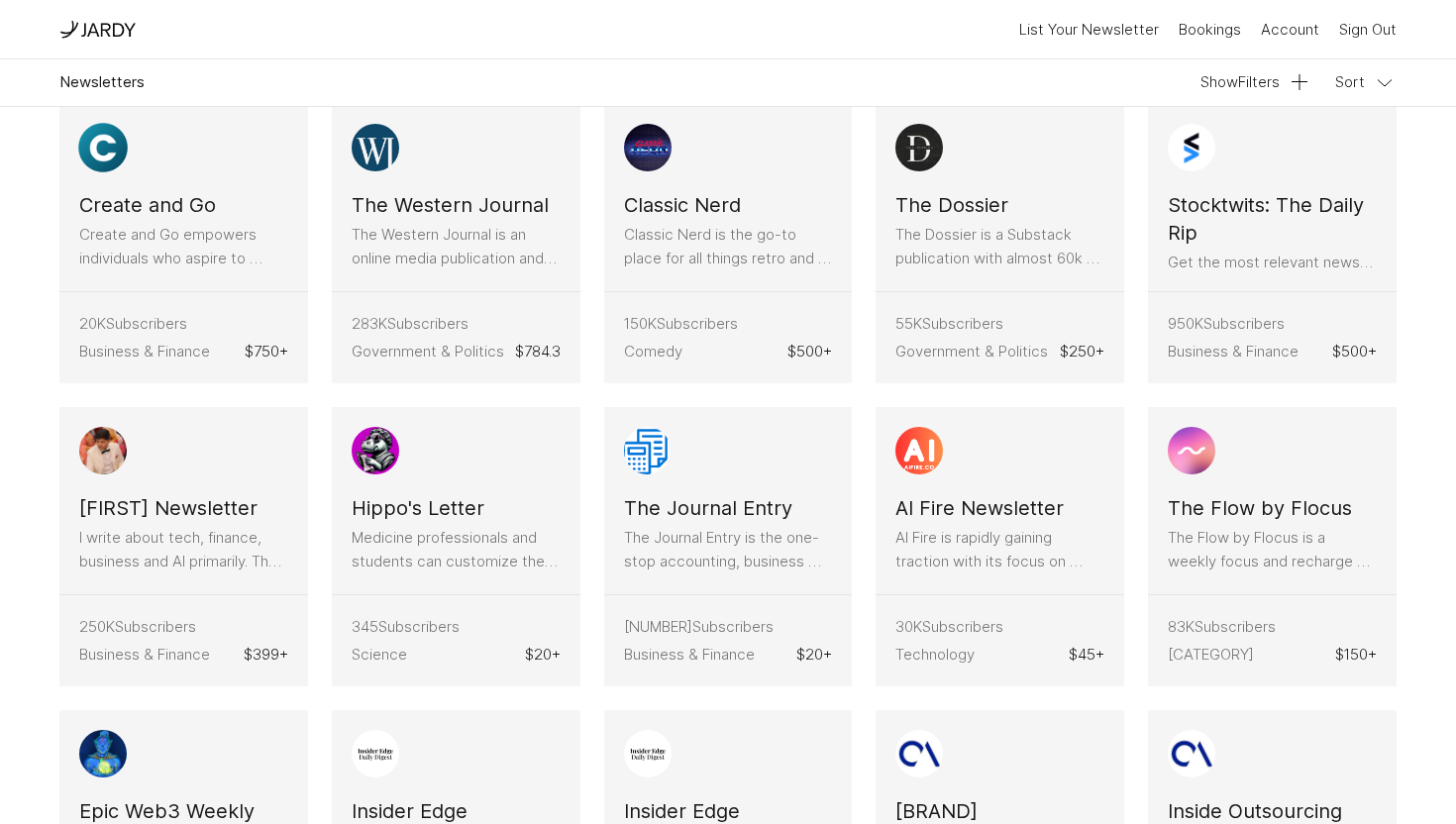 click on "Create and Go Create and Go empowers individuals who aspire to break free from the traditional 9-5 grind and embrace the life of a digital creator. The newsletter provides insights, advice, and case studies to help readers succeed in side hustles, entrepreneurship, and other creative endeavors." at bounding box center (183, 198) 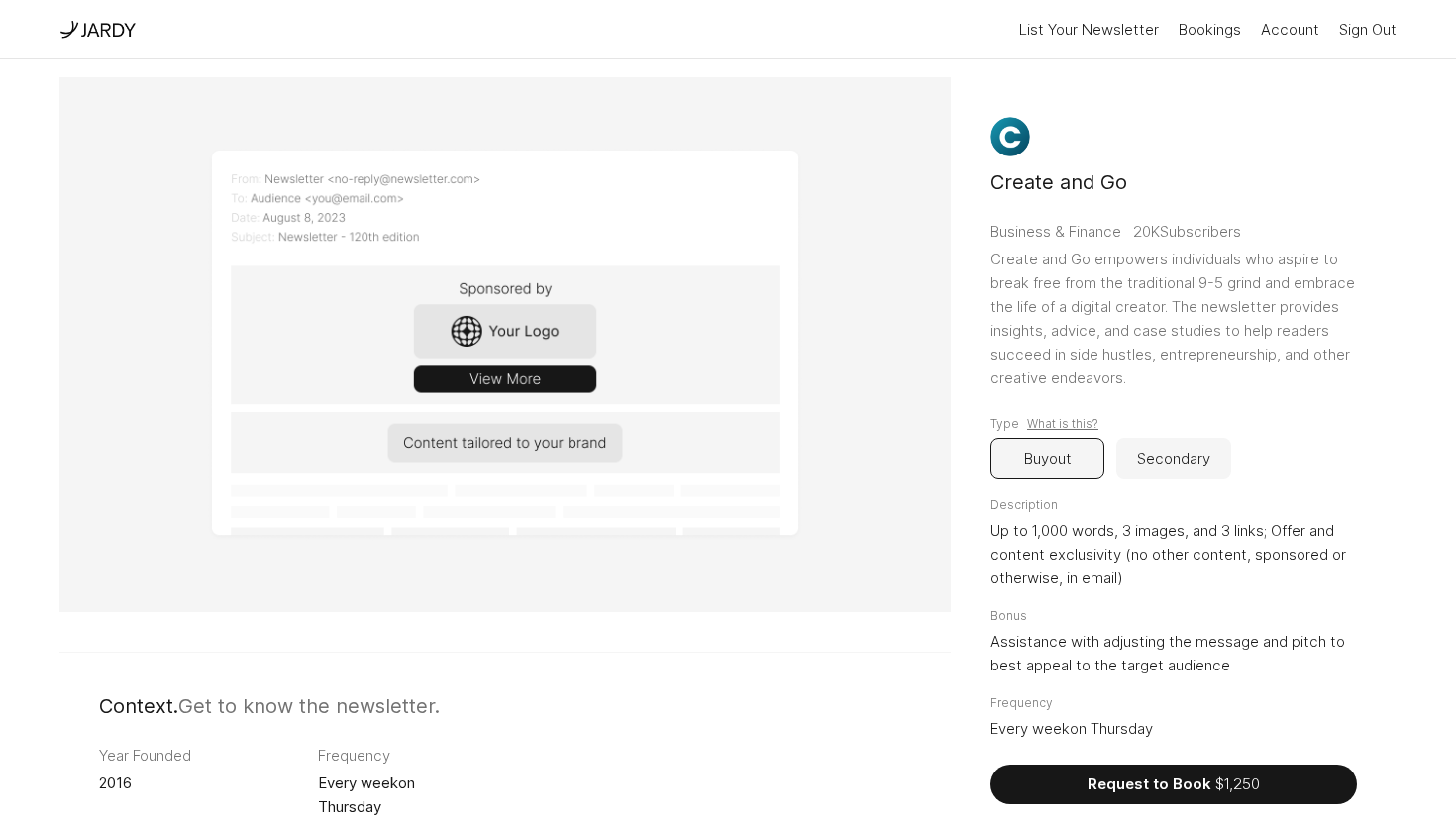 scroll, scrollTop: 25, scrollLeft: 0, axis: vertical 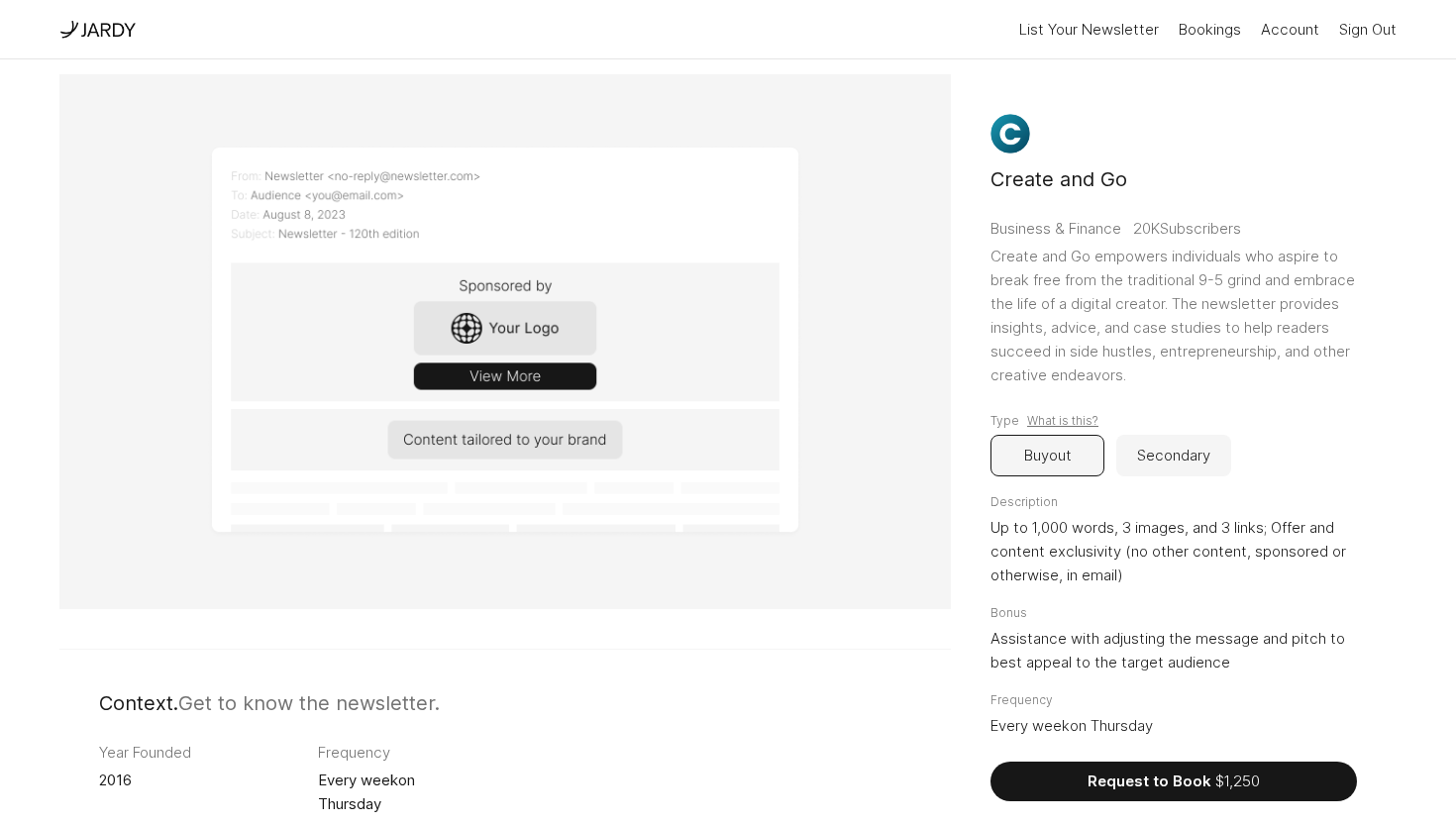 click on "Secondary" at bounding box center (1173, 456) 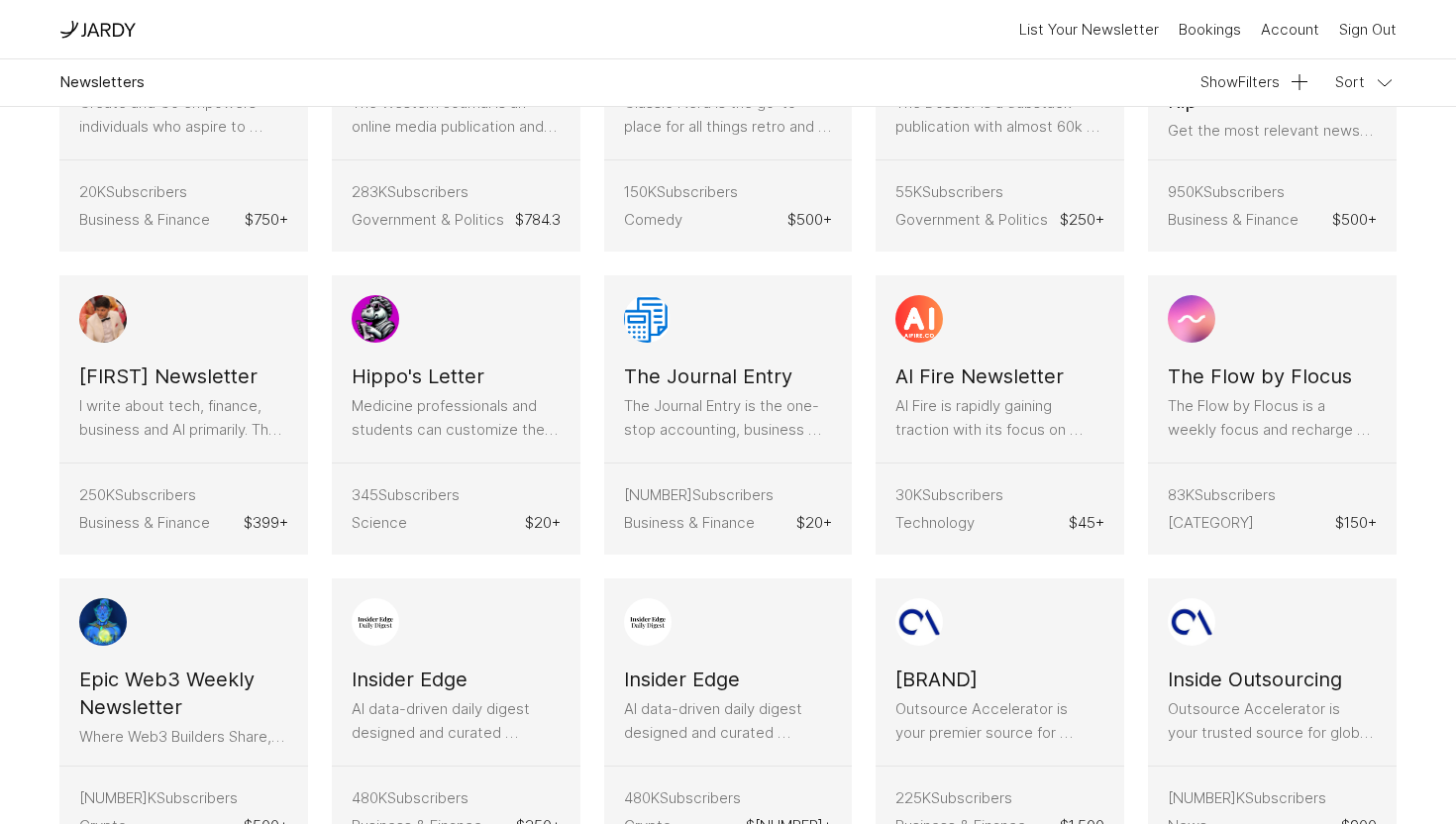 scroll, scrollTop: 546, scrollLeft: 0, axis: vertical 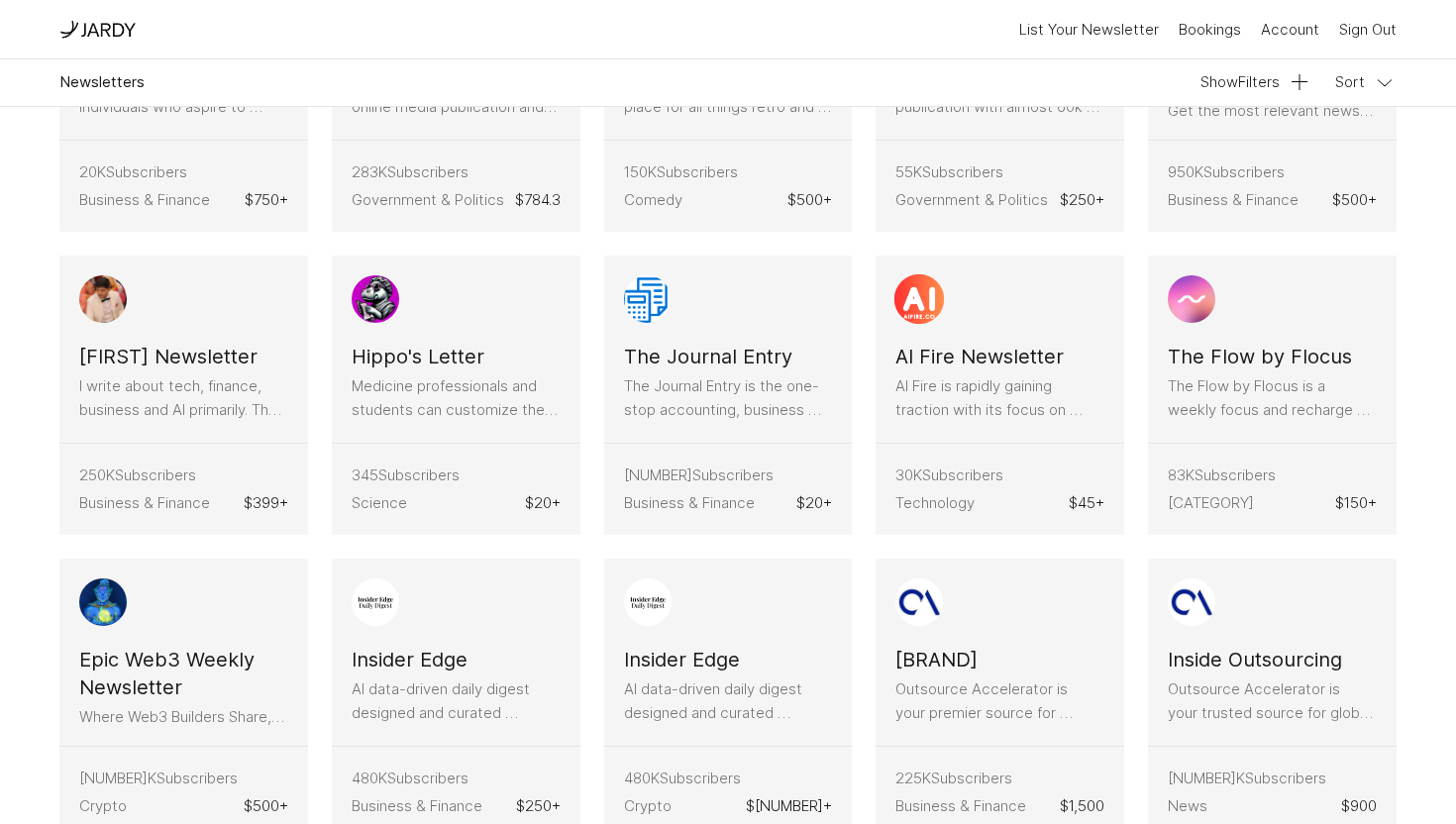 click on "AI Fire Newsletter AI Fire is rapidly gaining traction with its focus on practical AI guides and real-world tips. In just 10 months, we've built a strong community committed to leveraging AI effectively in their daily lives and careers." at bounding box center [999, 350] 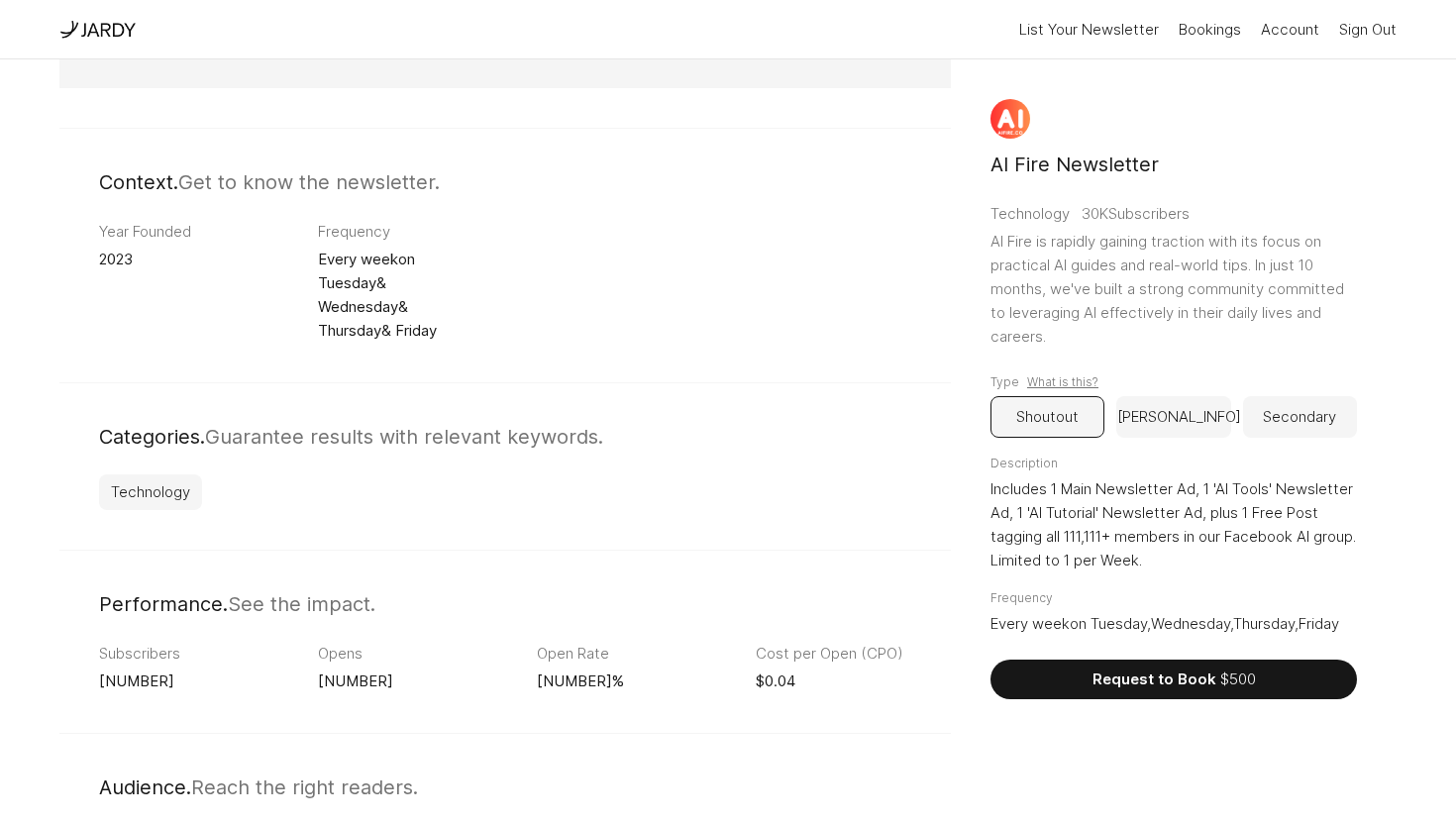 scroll, scrollTop: 0, scrollLeft: 0, axis: both 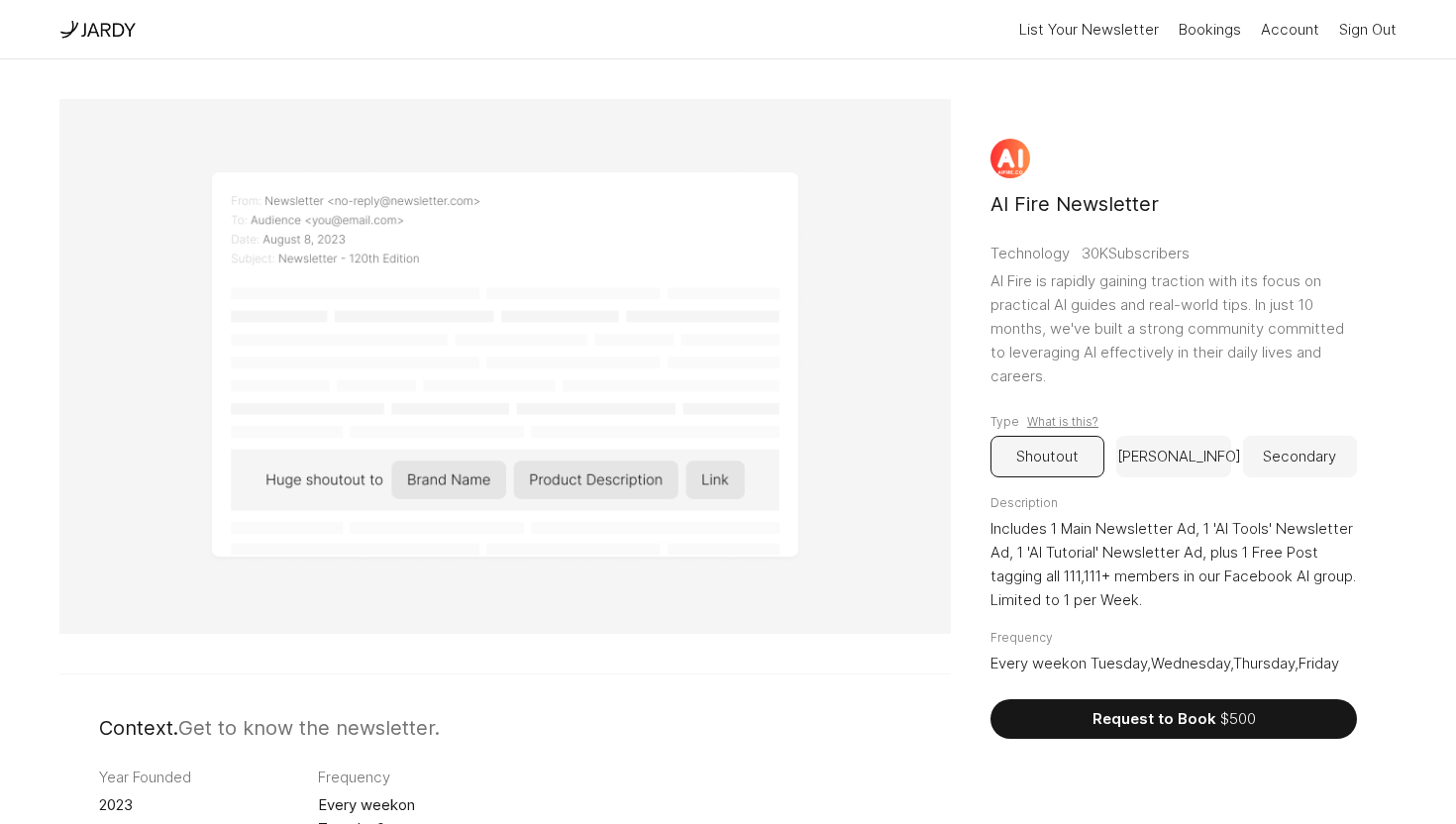 click on "[PERSONAL_INFO]" at bounding box center (1173, 457) 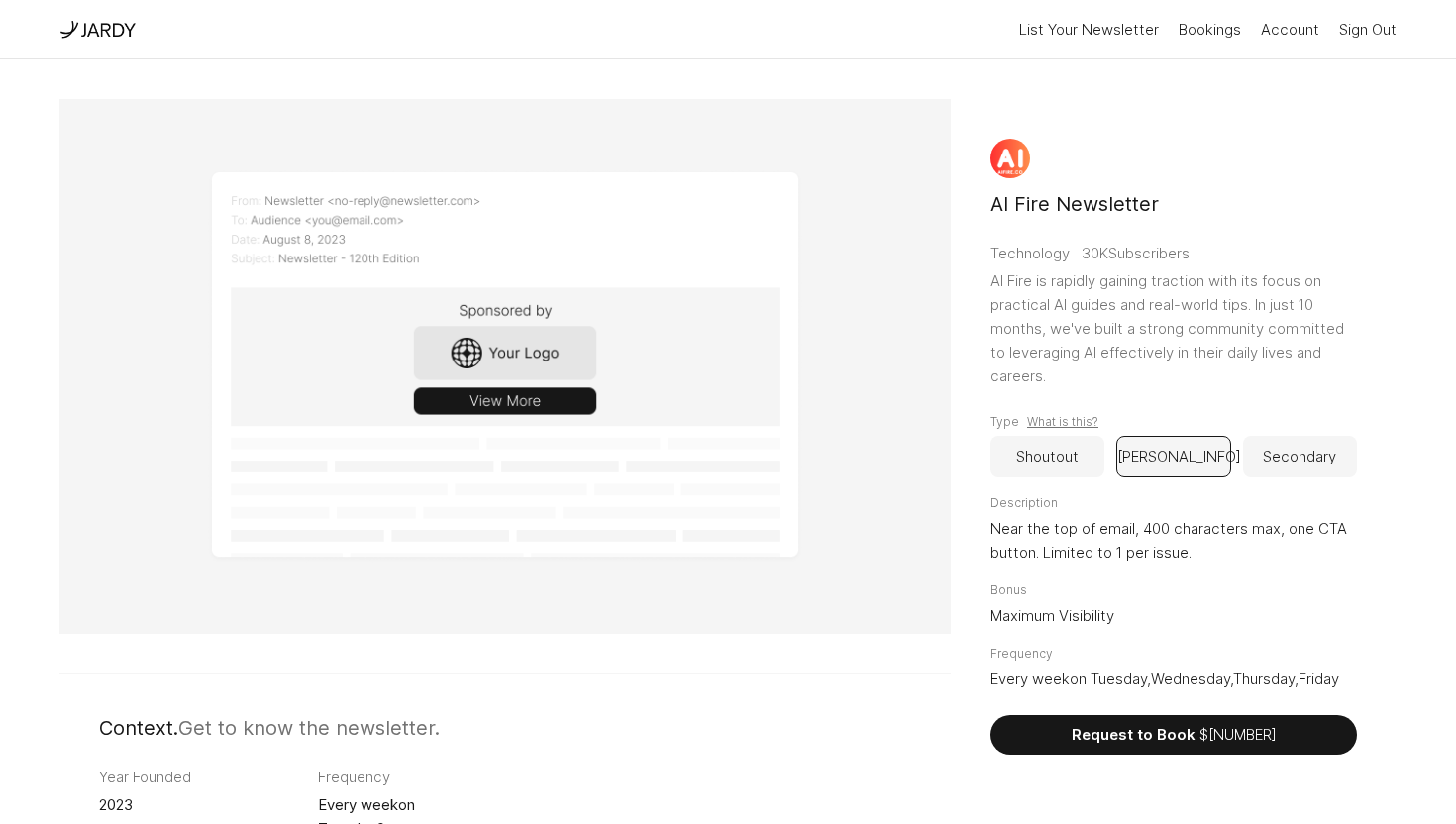click on "Shoutout" at bounding box center (1047, 457) 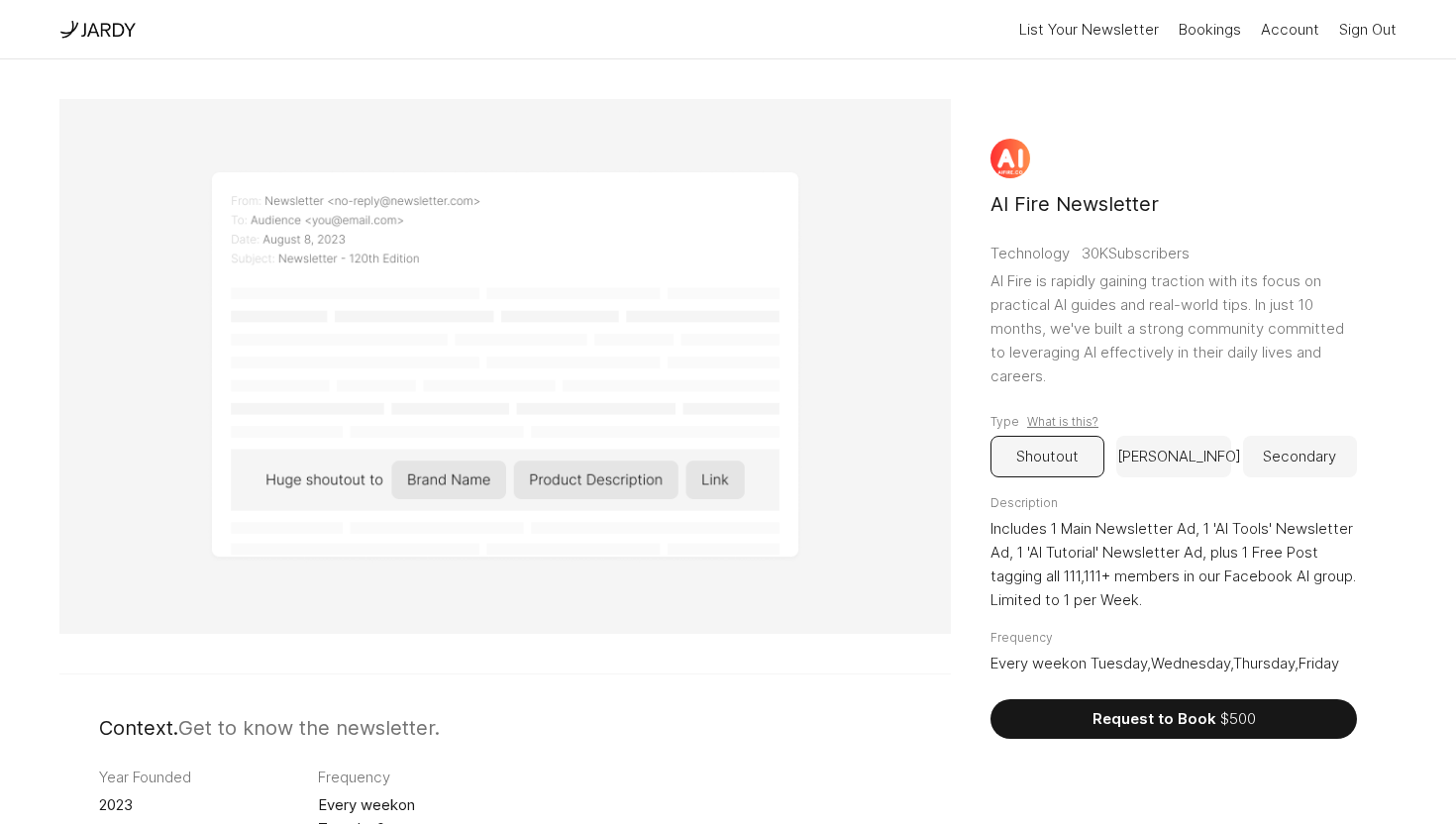 click on "[PERSONAL_INFO]" at bounding box center [1173, 457] 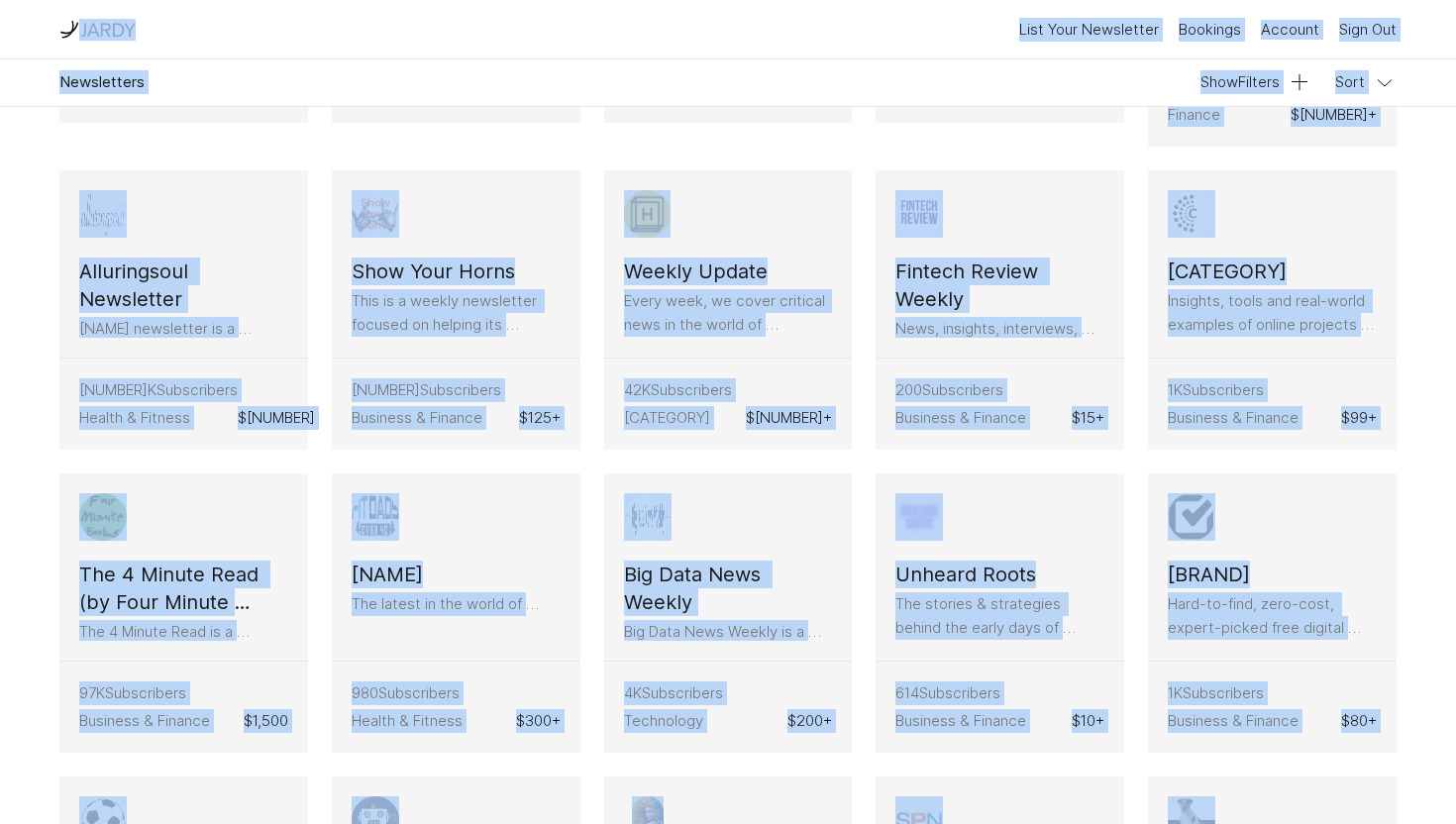 scroll, scrollTop: 0, scrollLeft: 0, axis: both 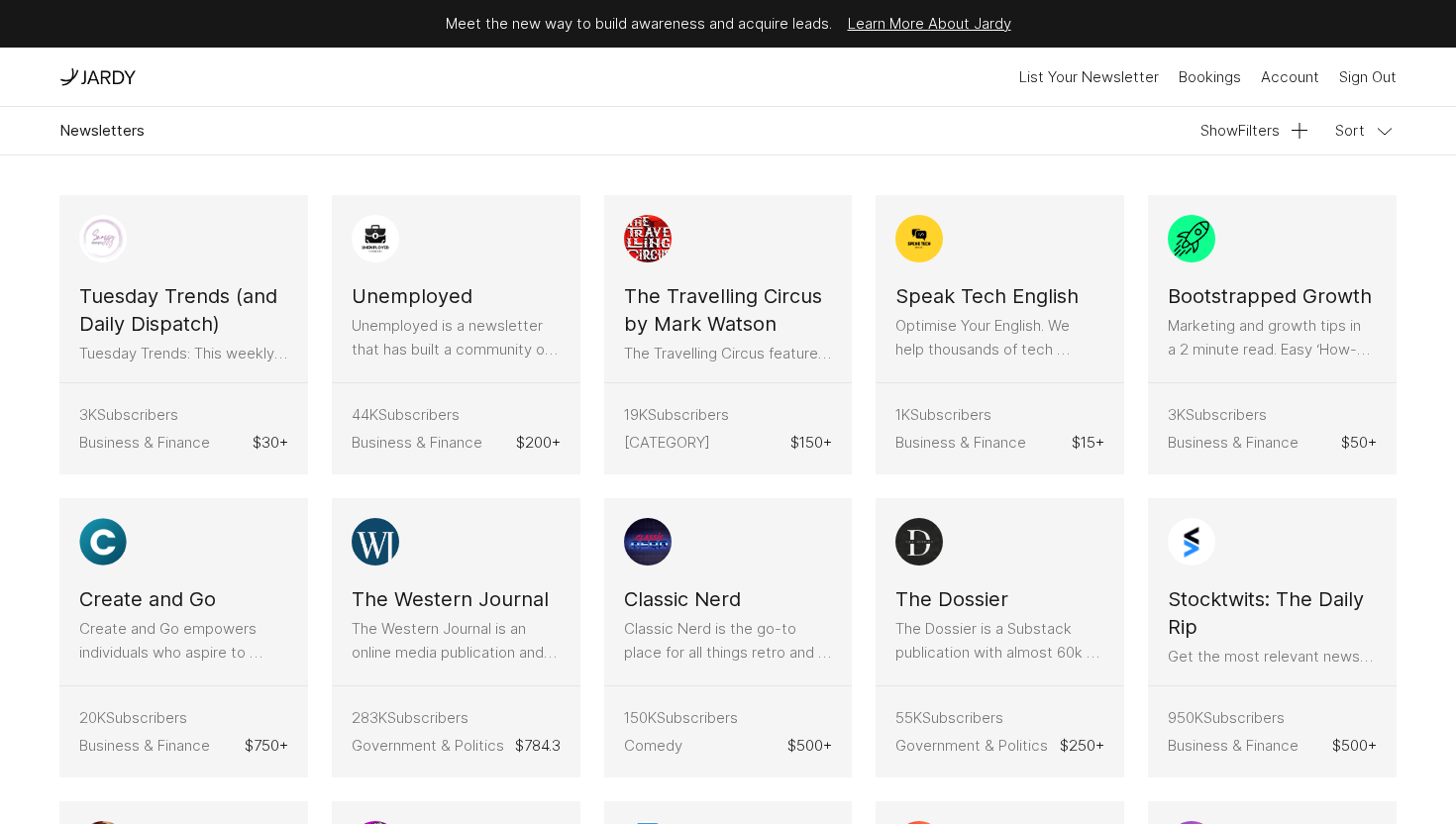 click on "Newsletters Show Filters Sort Tuesday Trends (and Daily Dispatch) Tuesday Trends: This weekly email is the one readers make time for. It delivers early product trends, seasonal content angles, and smart selling strategies.
Daily Dispatches: Short, punchy daily emails that offer tips, tools, and actionable strategies for digital product sellers. 3K Subscribers Business & Finance $ 30 + Tuesday Trends (and Daily Dispatch) Tuesday Trends: This weekly email is the one readers make time for. It delivers early product trends, seasonal content angles, and smart selling strategies.
Daily Dispatches: Short, punchy daily emails that offer tips, tools, and actionable strategies for digital product sellers. 3K Subscribers Business & Finance $ 200 + Unemployed 44K Subscribers Business & Finance $ 200 + Unemployed 44K Subscribers Business & Finance $ 200 + The Travelling Circus by [LAST] 19K Subscribers Fiction & Literature" at bounding box center [728, 3528] 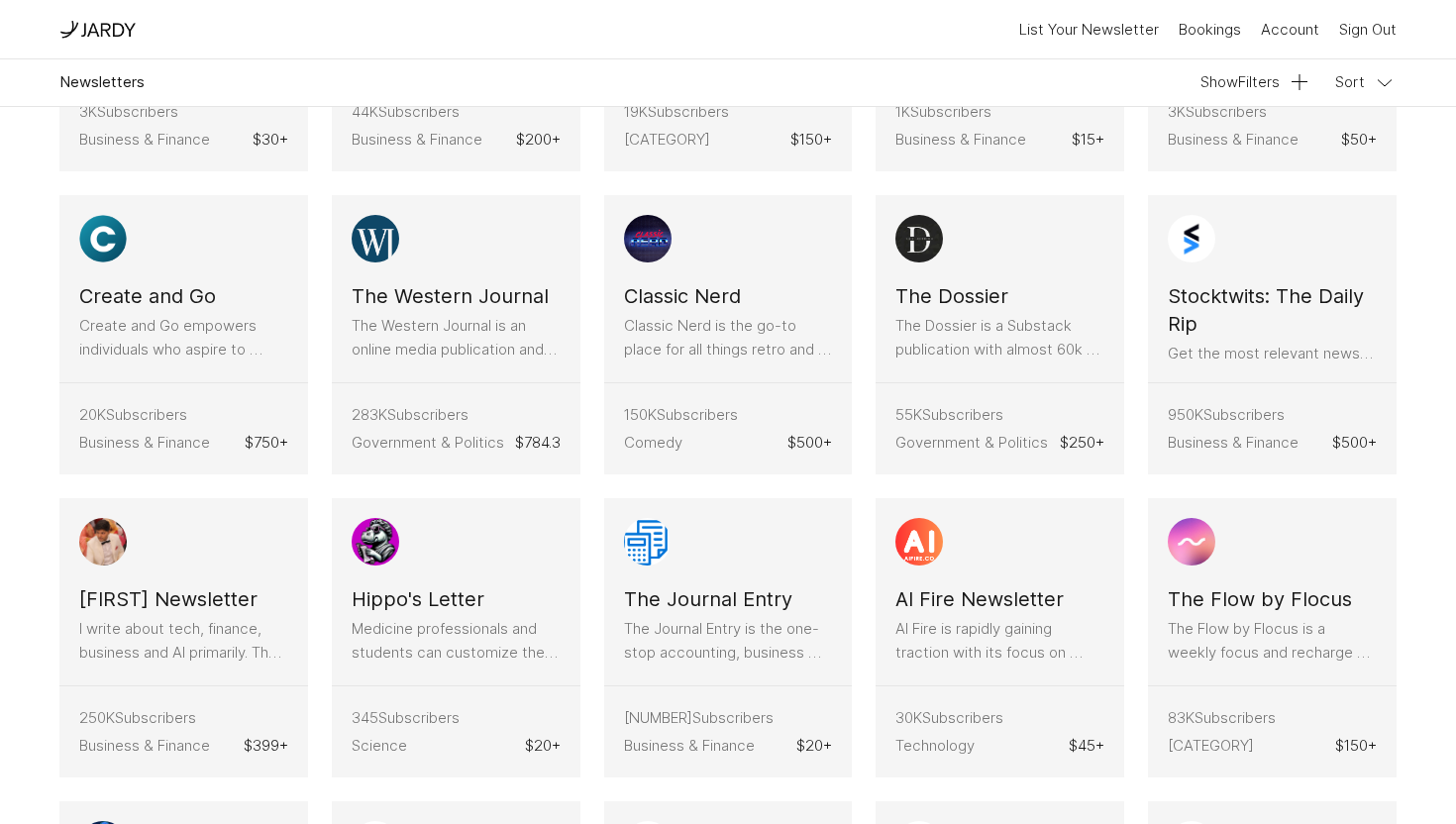 scroll, scrollTop: 308, scrollLeft: 0, axis: vertical 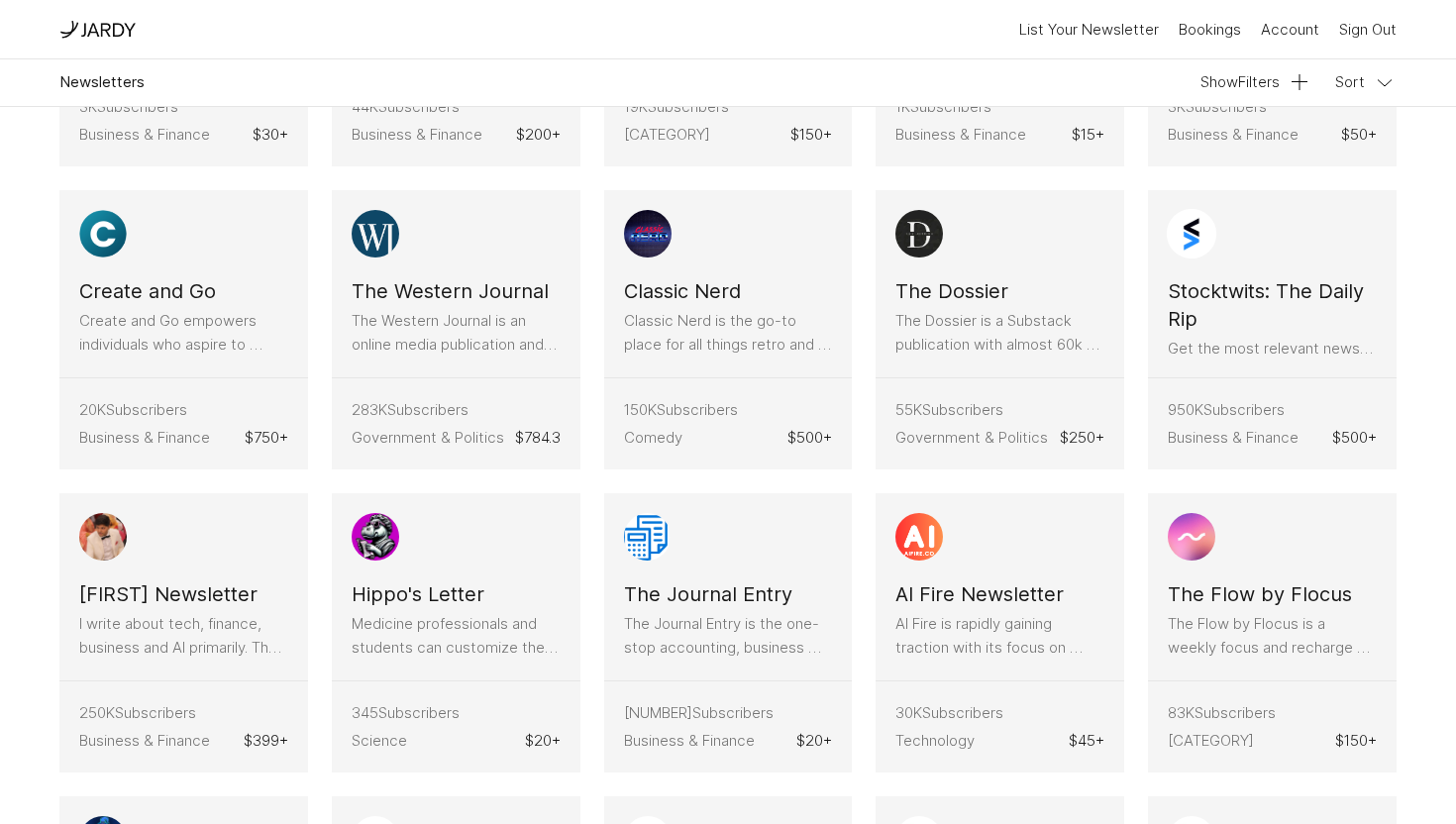click on "Stocktwits: The Daily Rip" at bounding box center (1272, 305) 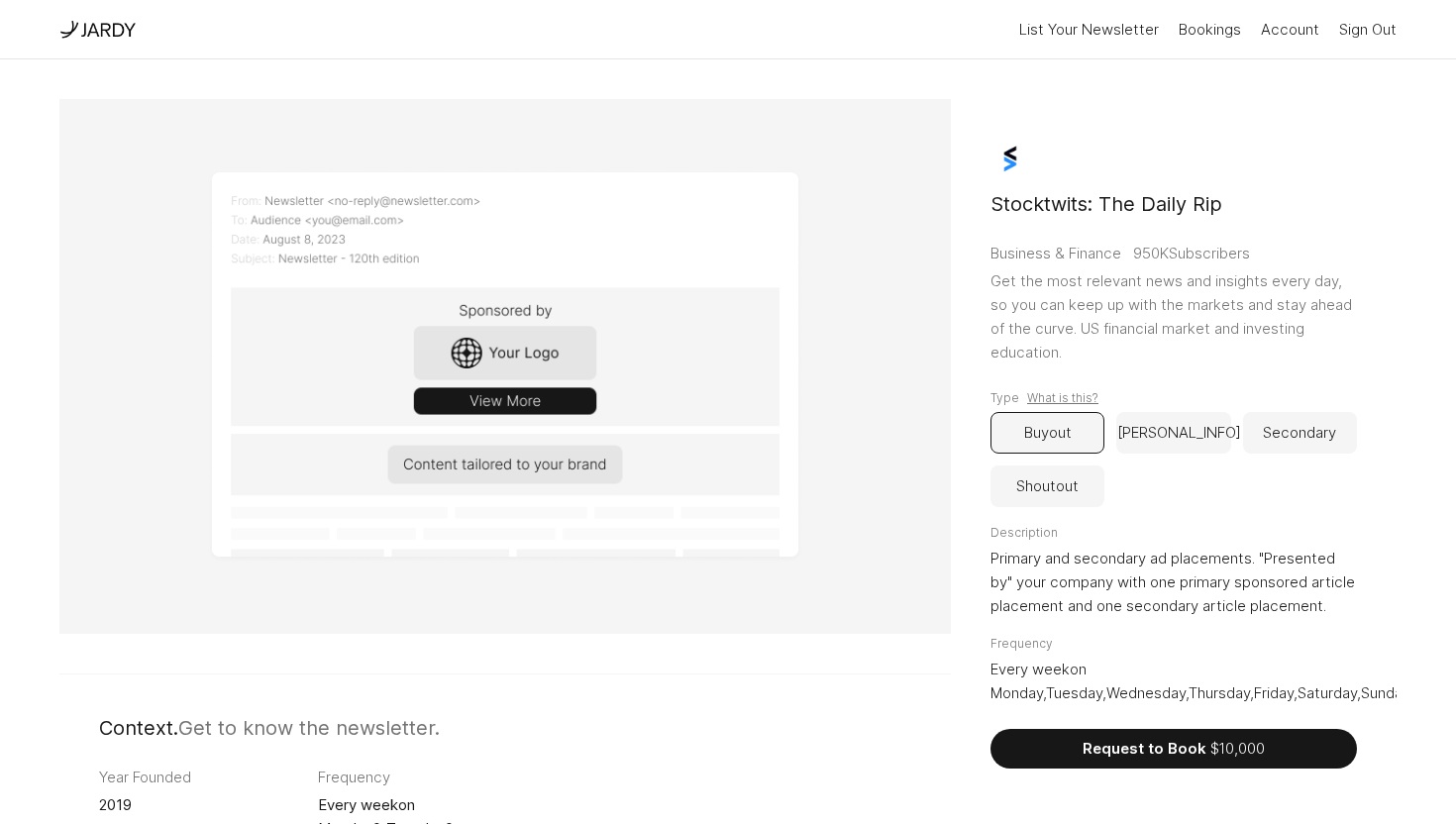 click on "[PERSONAL_INFO]" at bounding box center (1173, 433) 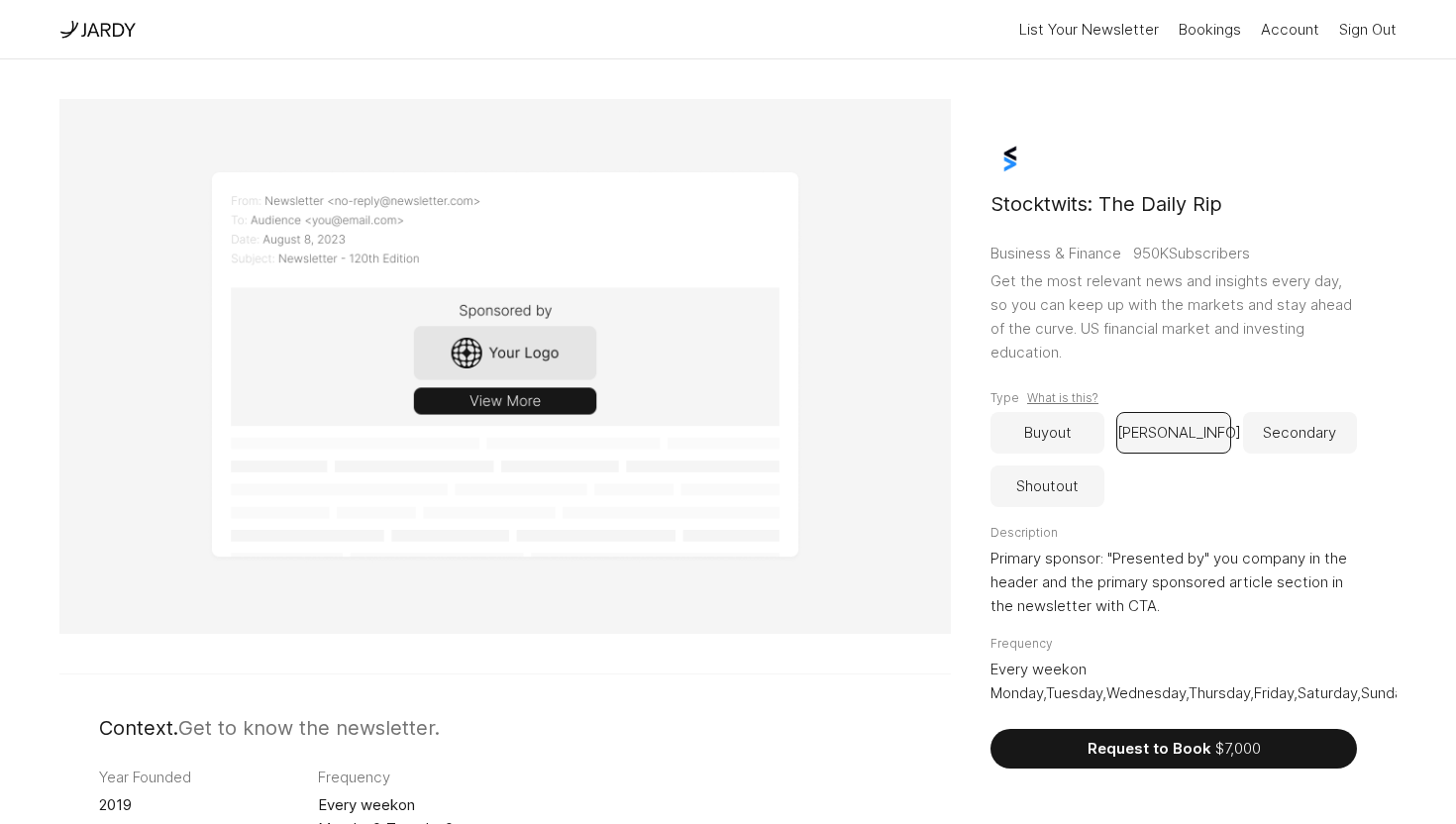 click on "Secondary" at bounding box center [1300, 433] 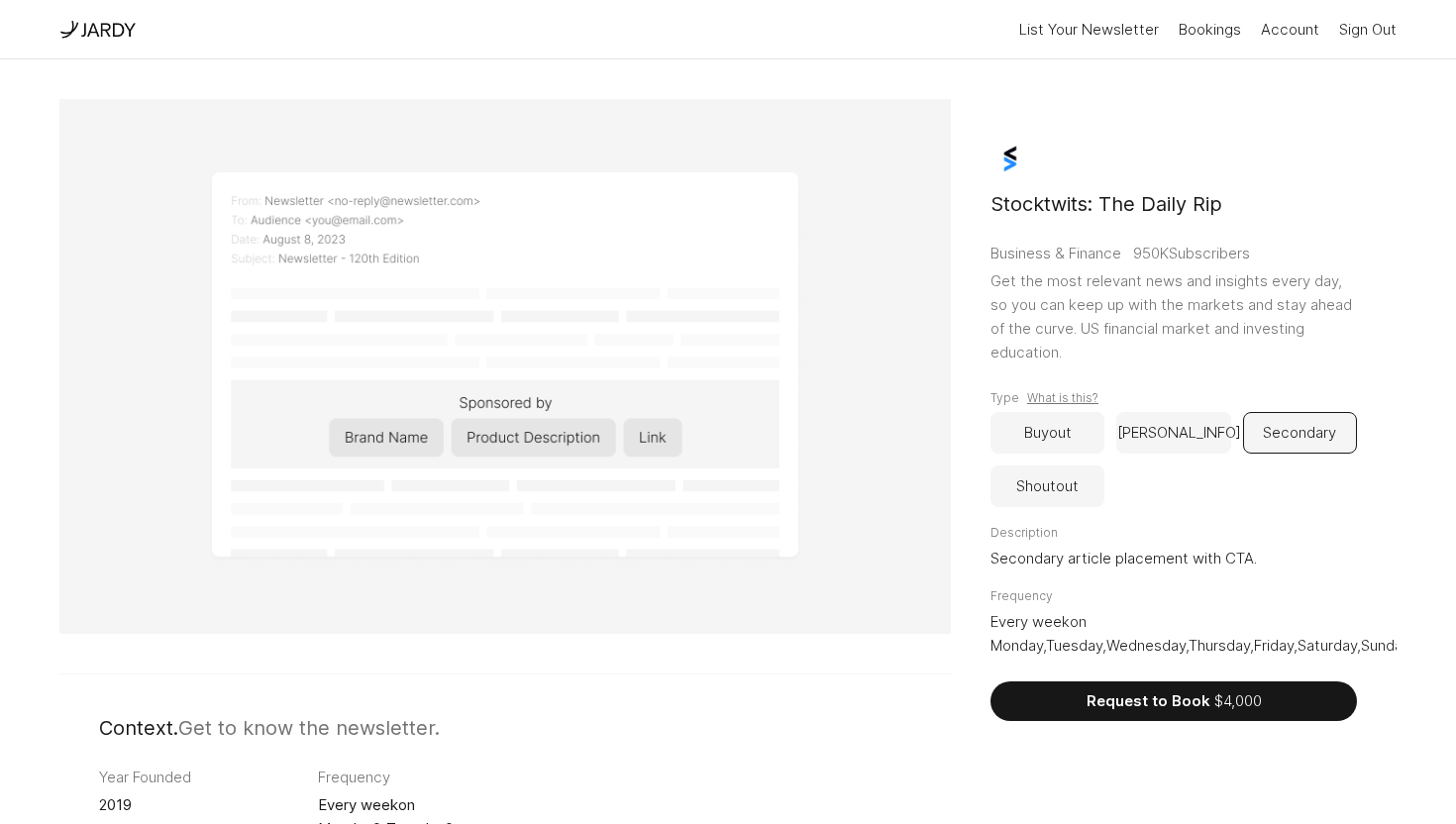 click on "Shoutout" at bounding box center (1047, 486) 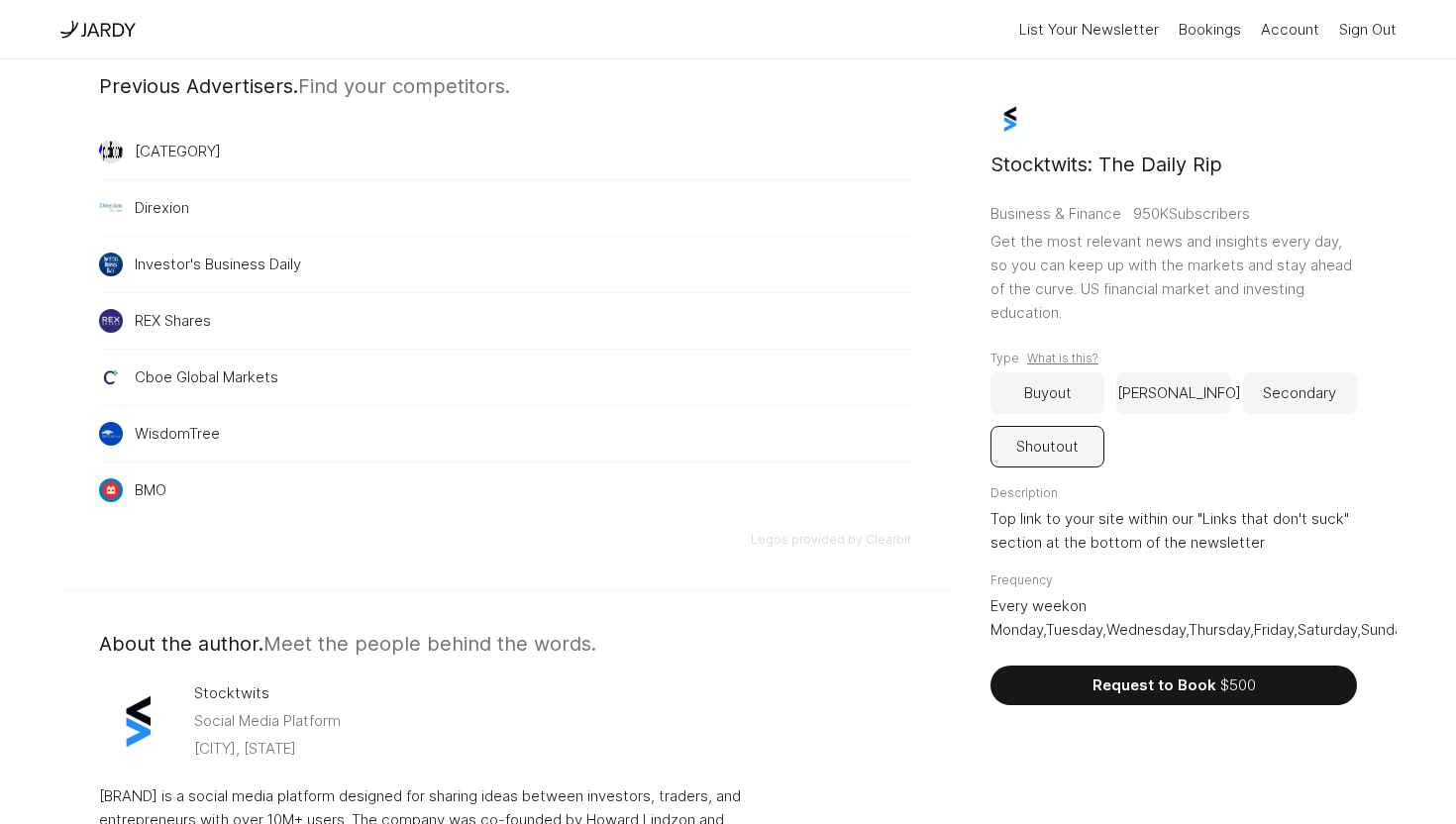 scroll, scrollTop: 1705, scrollLeft: 0, axis: vertical 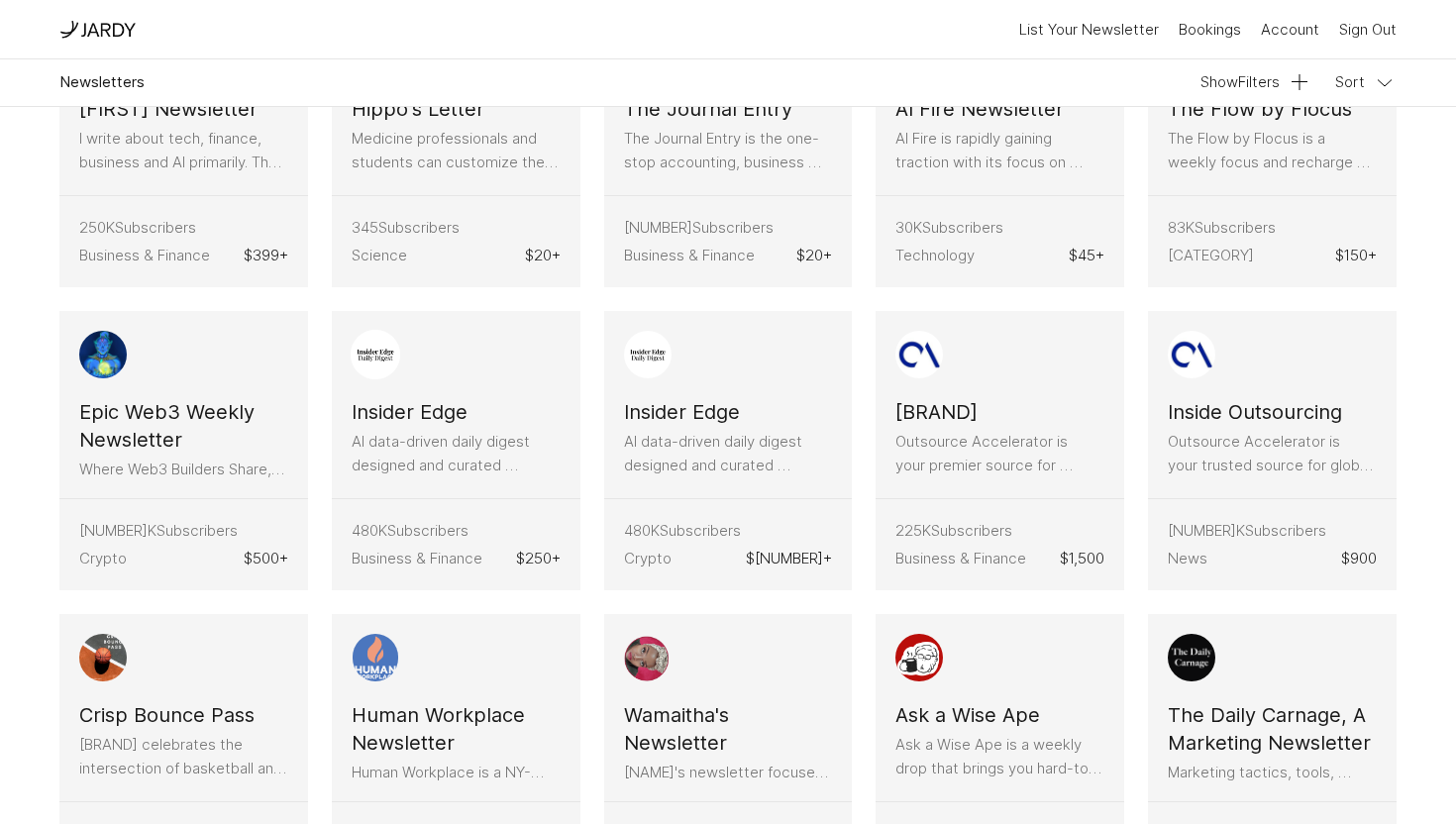 click on "Insider Edge" at bounding box center (409, 412) 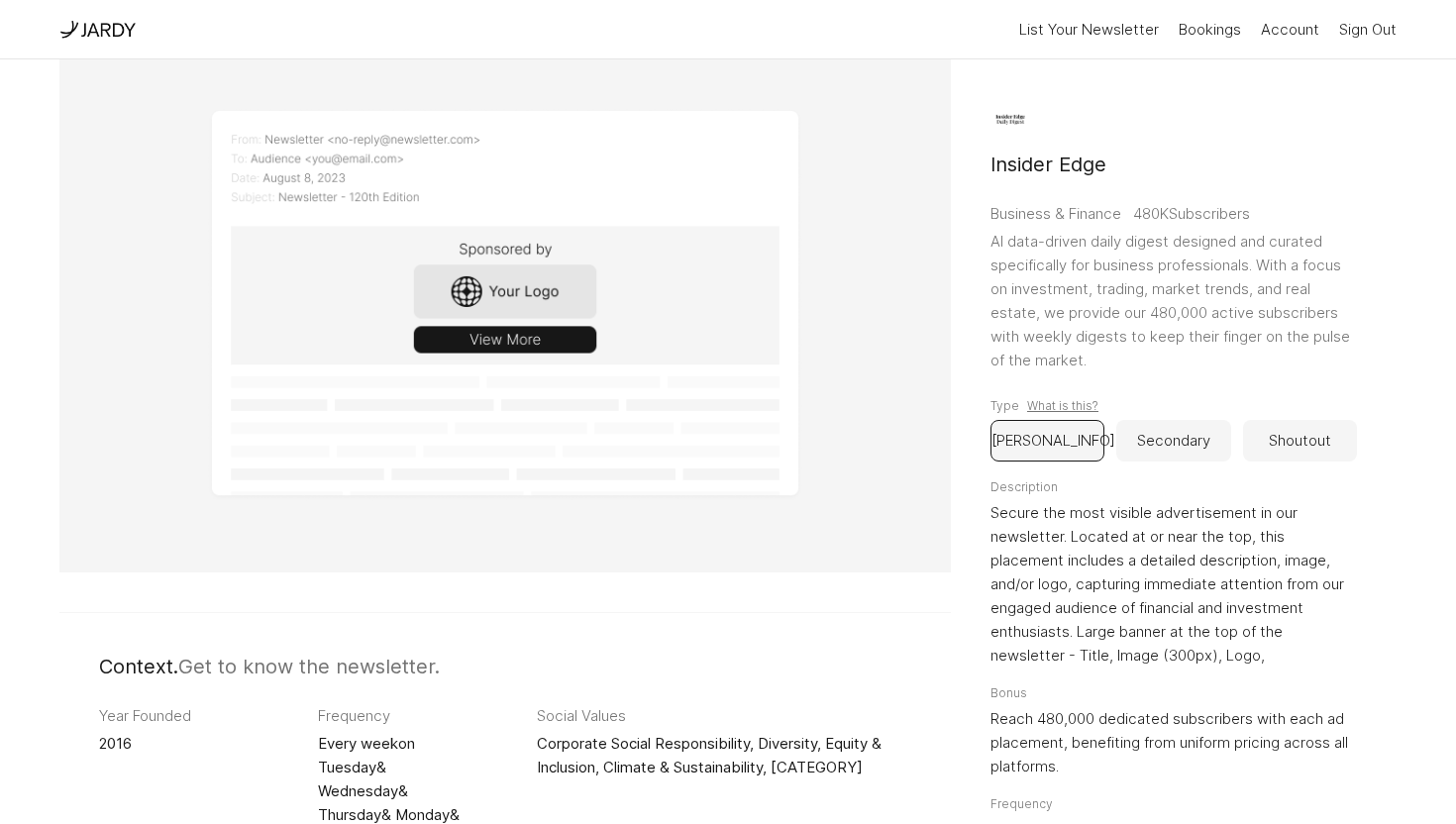 scroll, scrollTop: 69, scrollLeft: 0, axis: vertical 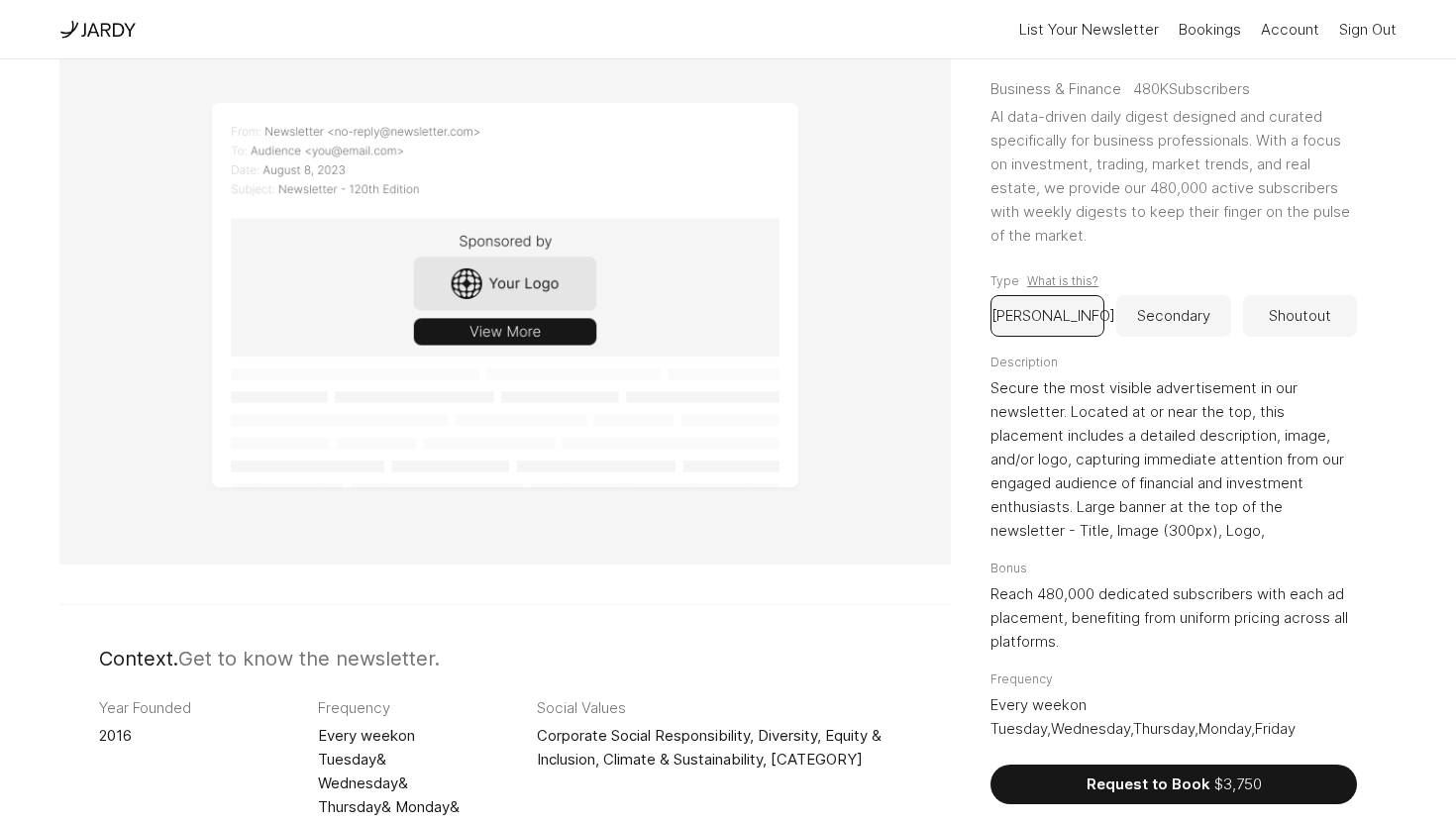 click on "Secondary" at bounding box center [1173, 316] 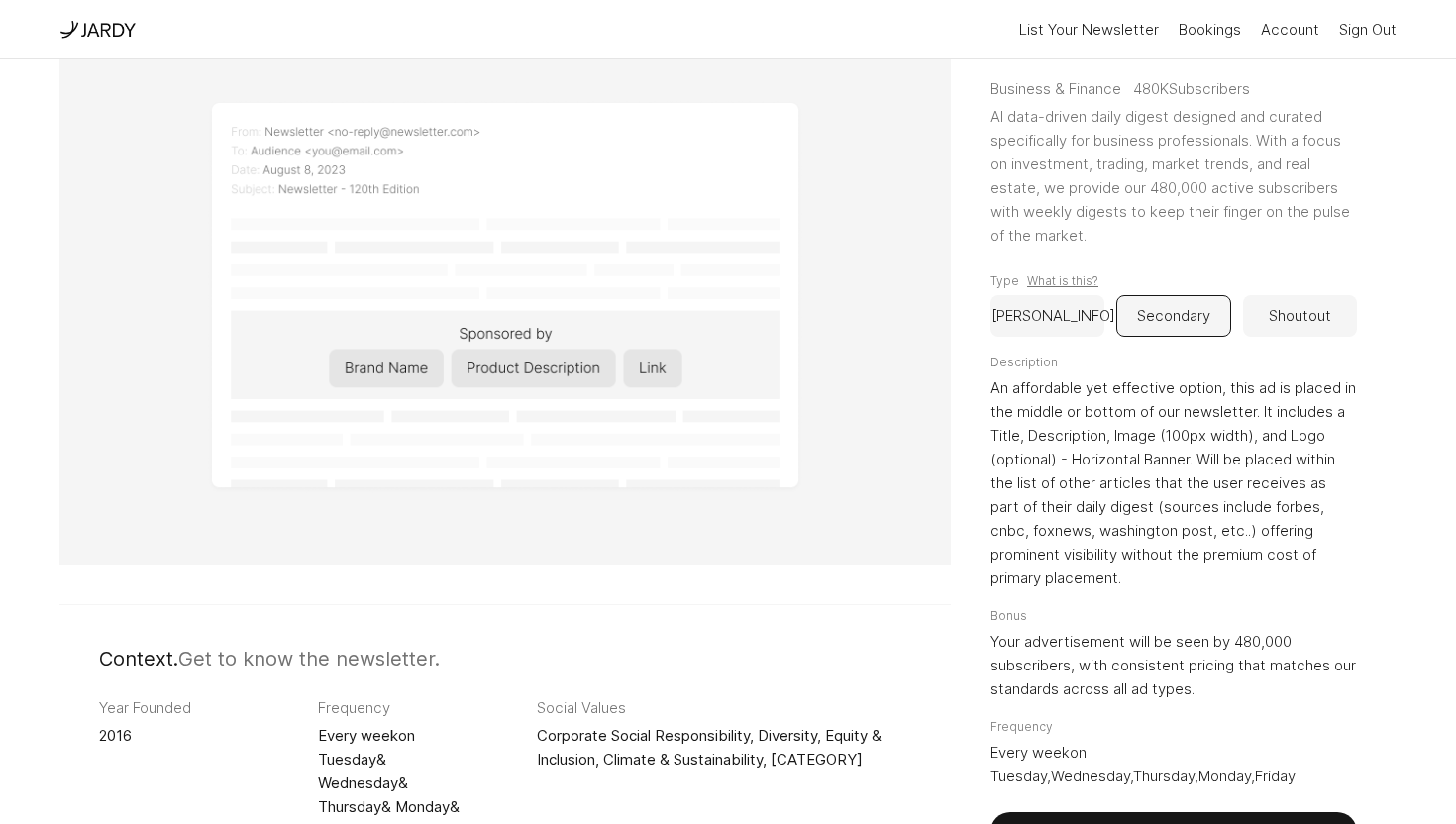 click on "Shoutout" at bounding box center (1300, 316) 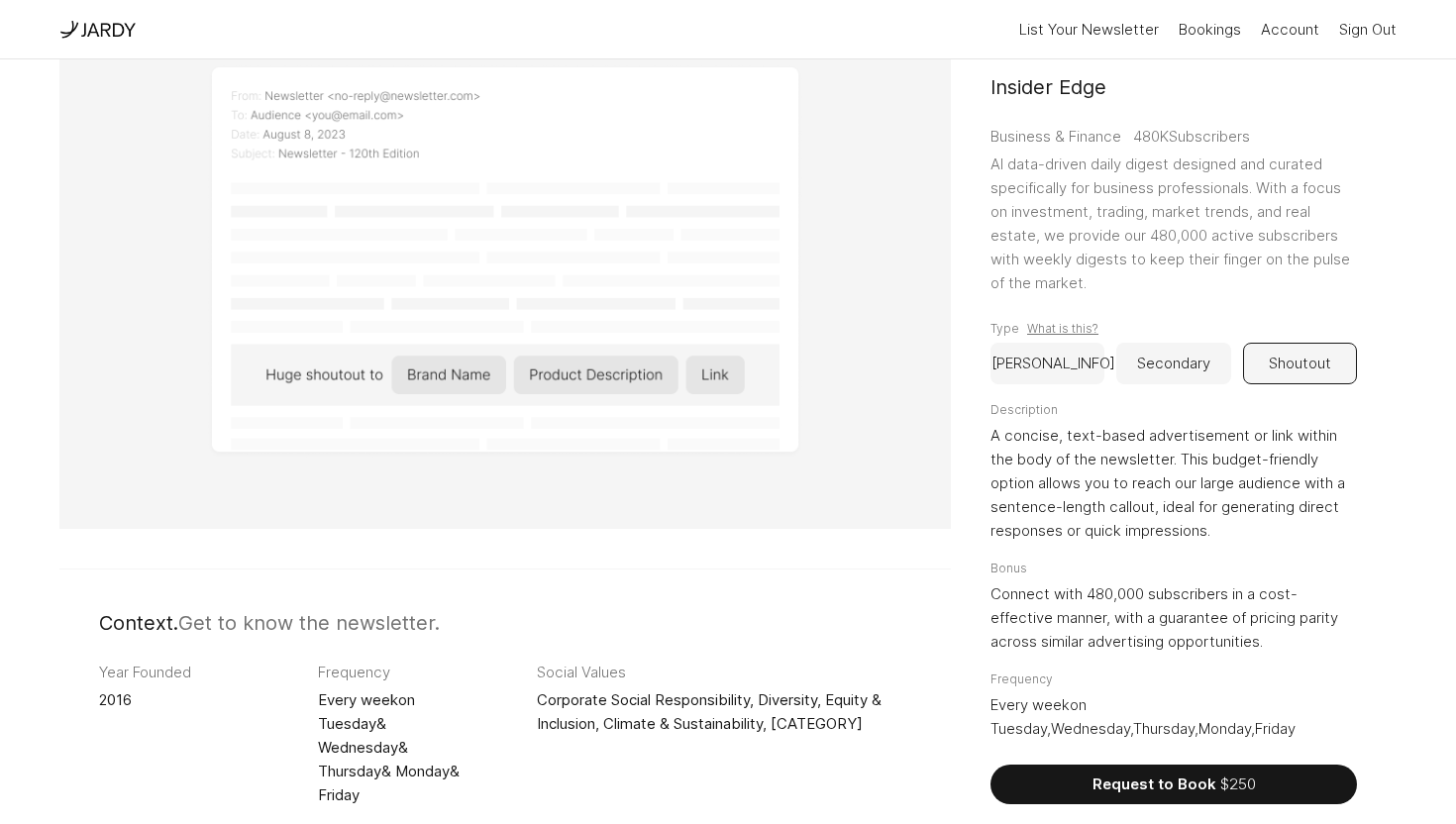 scroll, scrollTop: 0, scrollLeft: 0, axis: both 